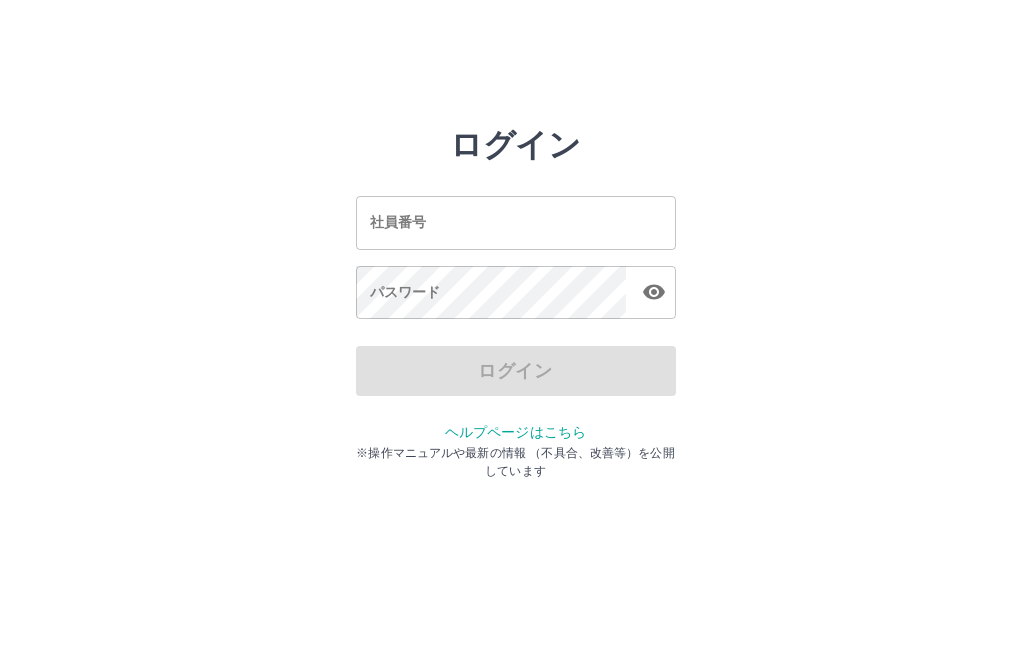 scroll, scrollTop: 0, scrollLeft: 0, axis: both 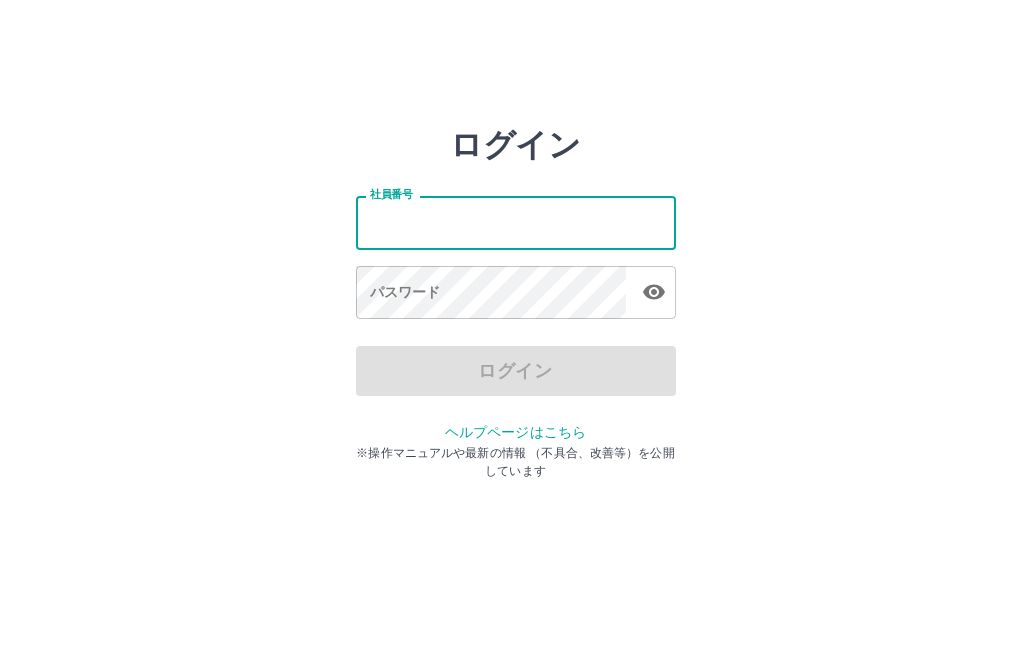 type on "*******" 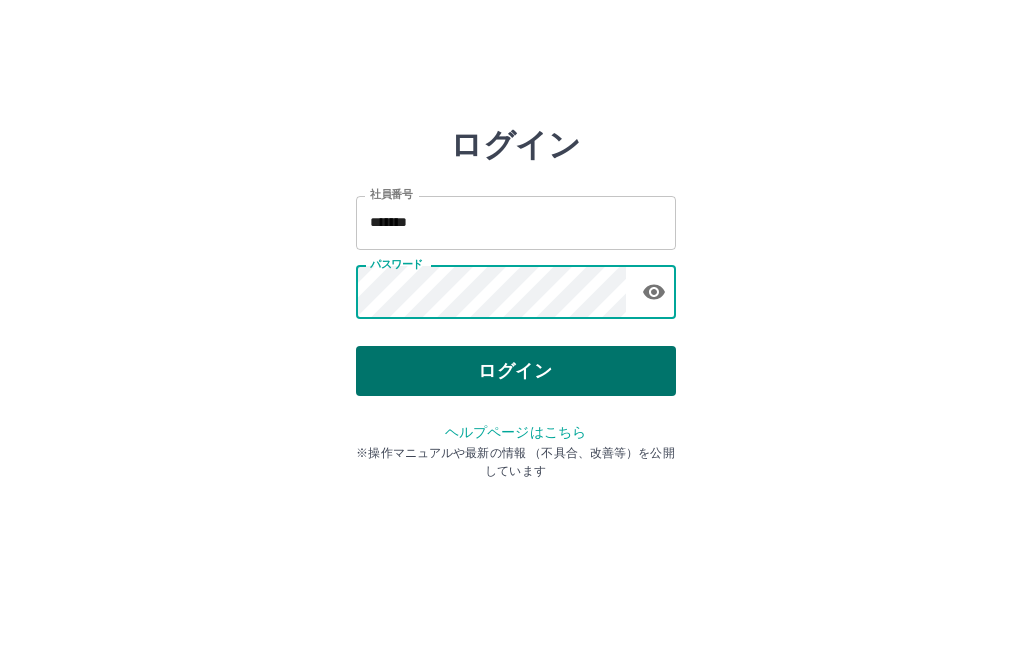 click on "ログイン" at bounding box center (516, 371) 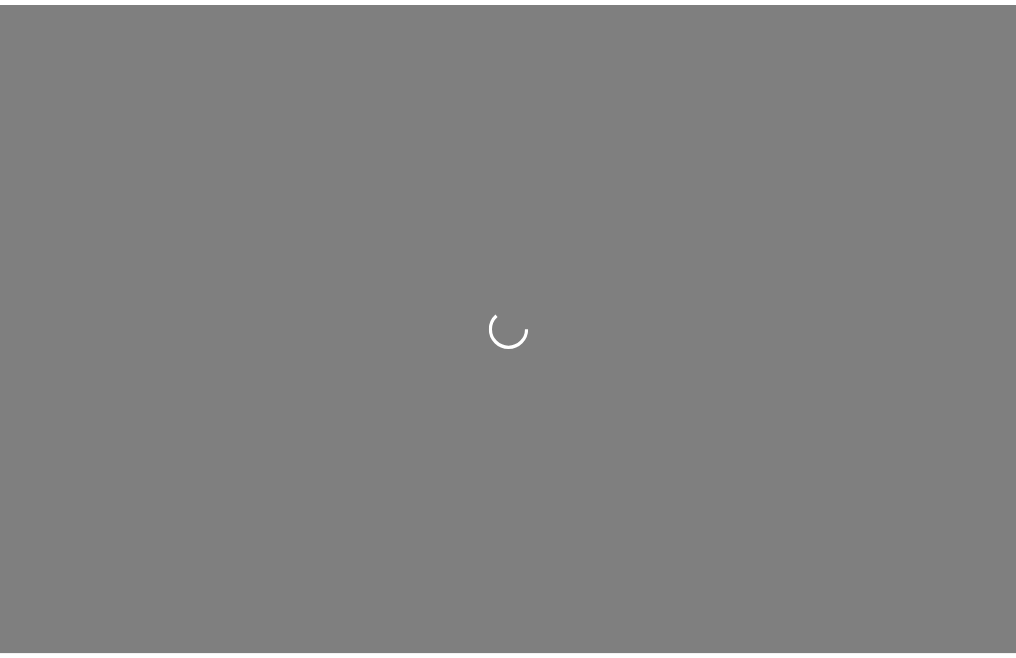 scroll, scrollTop: 0, scrollLeft: 0, axis: both 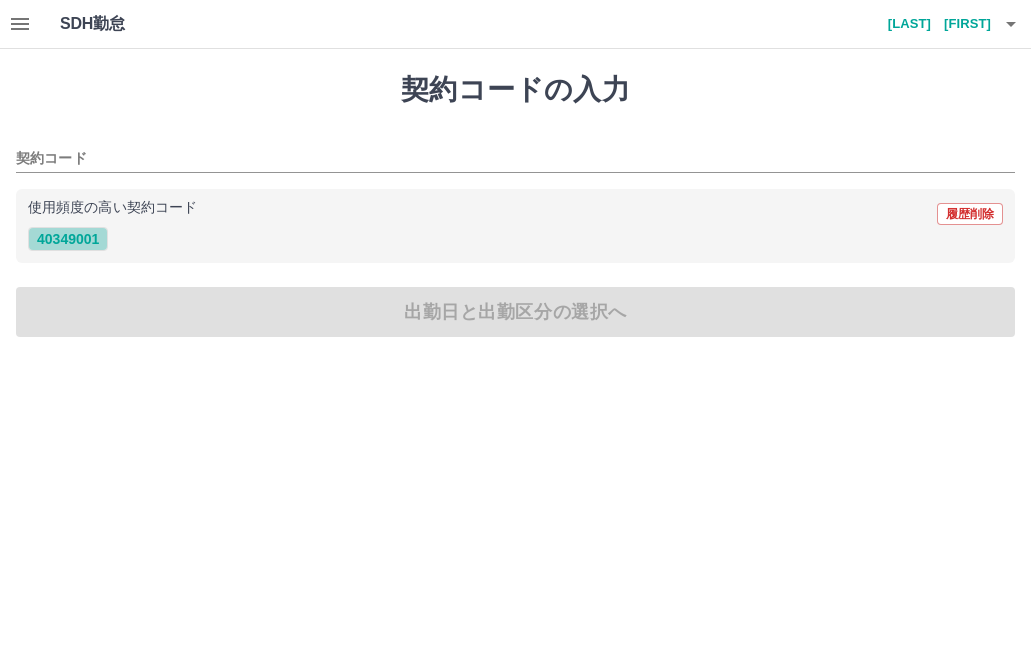 click on "40349001" at bounding box center [68, 239] 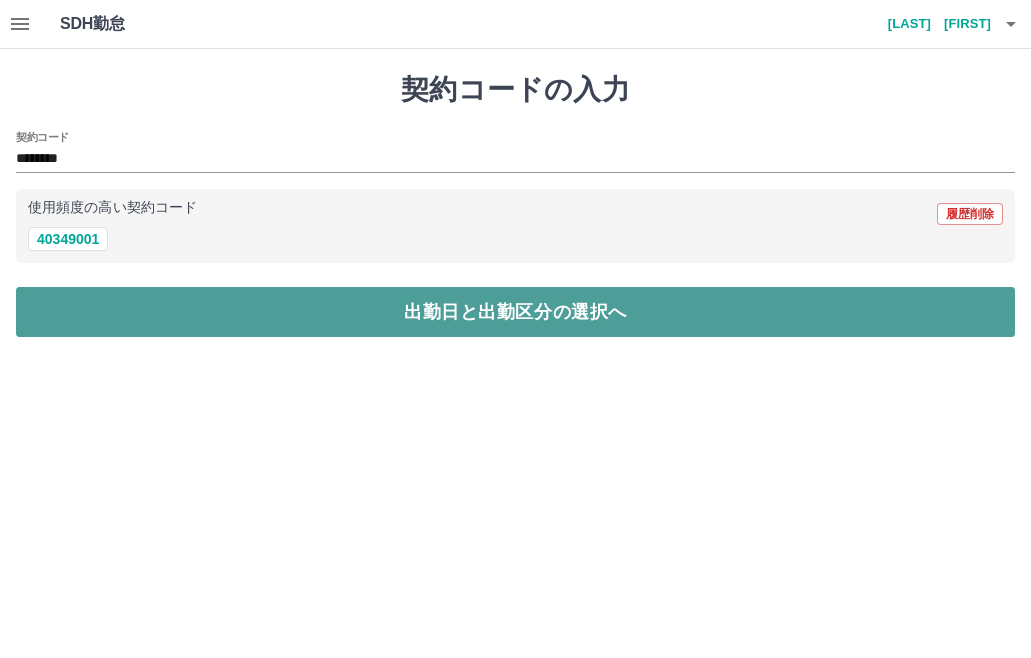 click on "出勤日と出勤区分の選択へ" at bounding box center (515, 312) 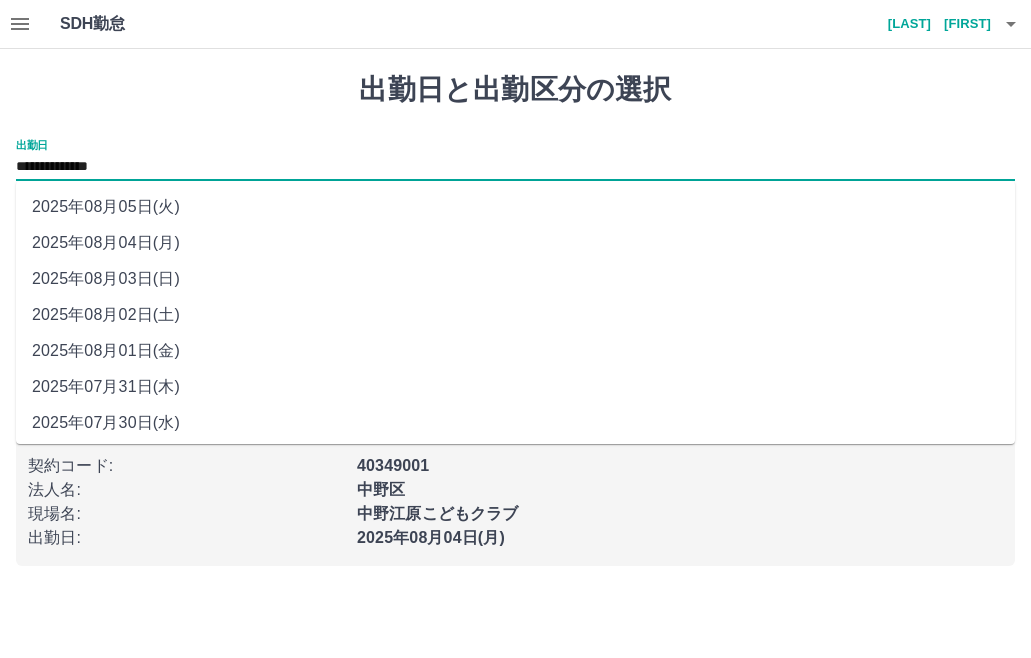 click on "**********" at bounding box center (515, 167) 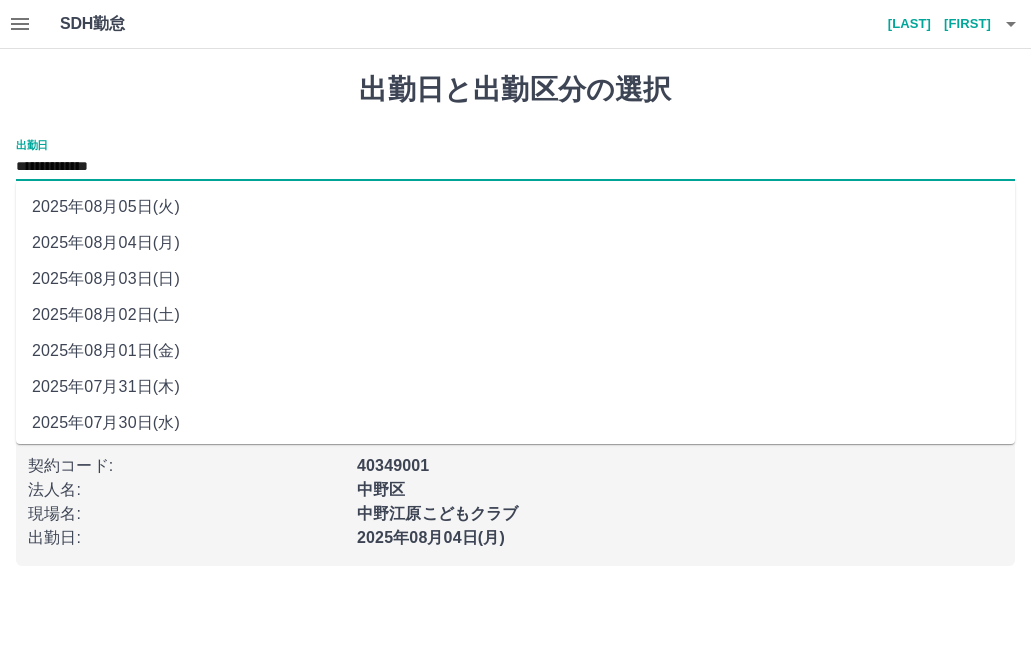 click on "2025年08月02日(土)" at bounding box center [515, 315] 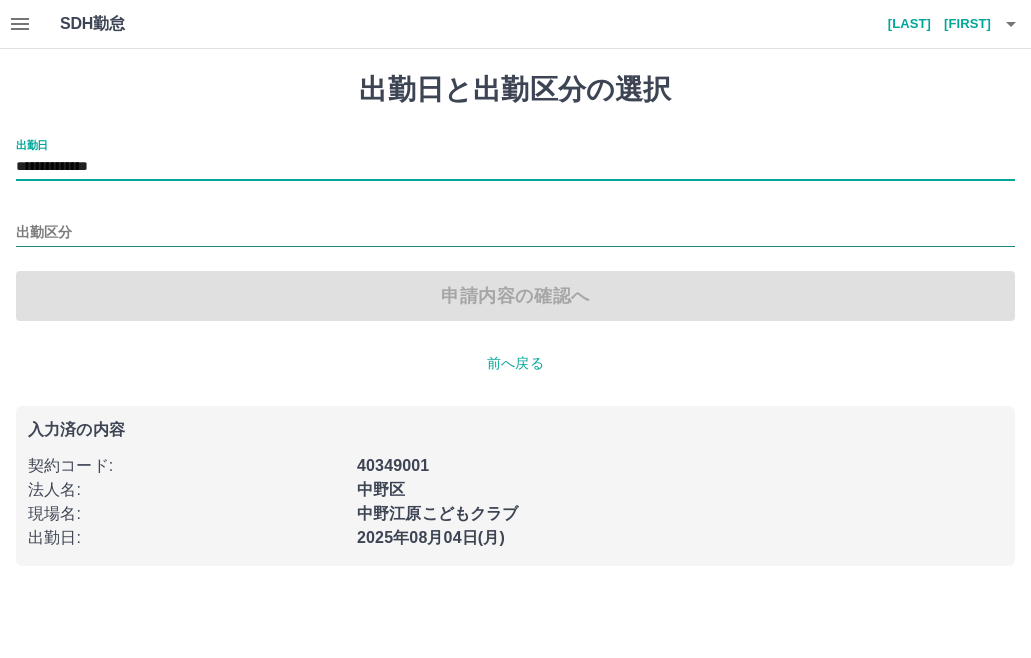 click on "出勤区分" at bounding box center [515, 233] 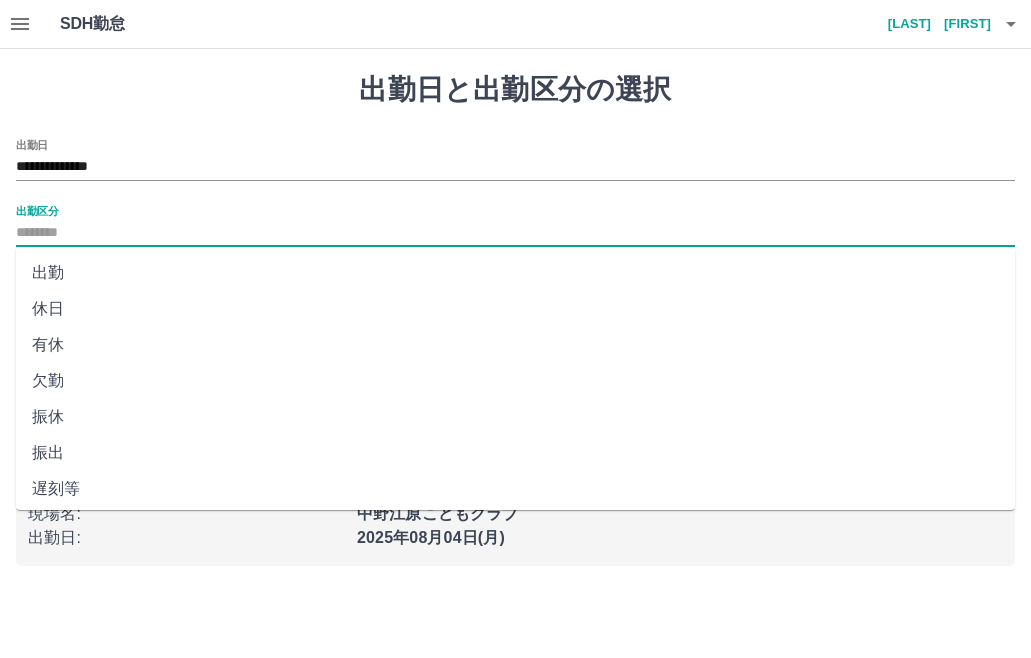 click on "出勤" at bounding box center [515, 273] 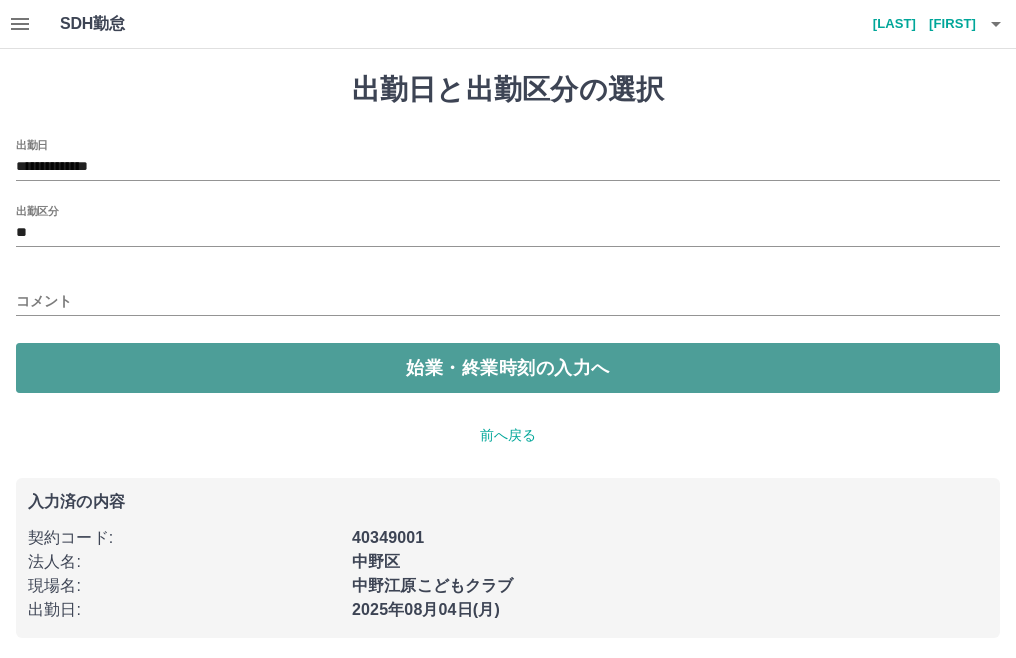 click on "始業・終業時刻の入力へ" at bounding box center (508, 368) 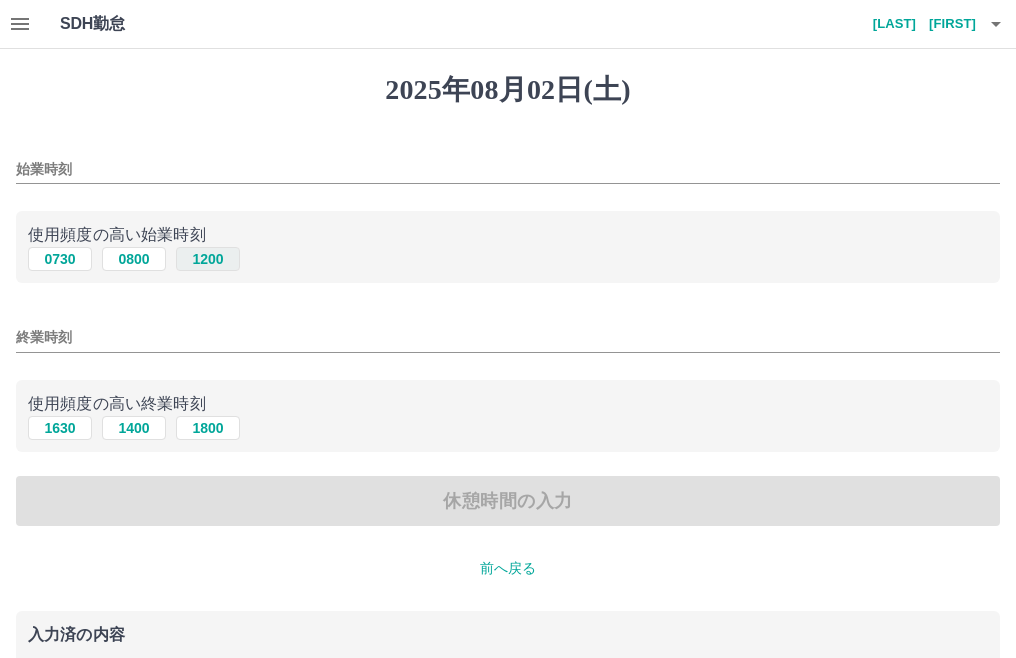 click on "1200" at bounding box center (208, 259) 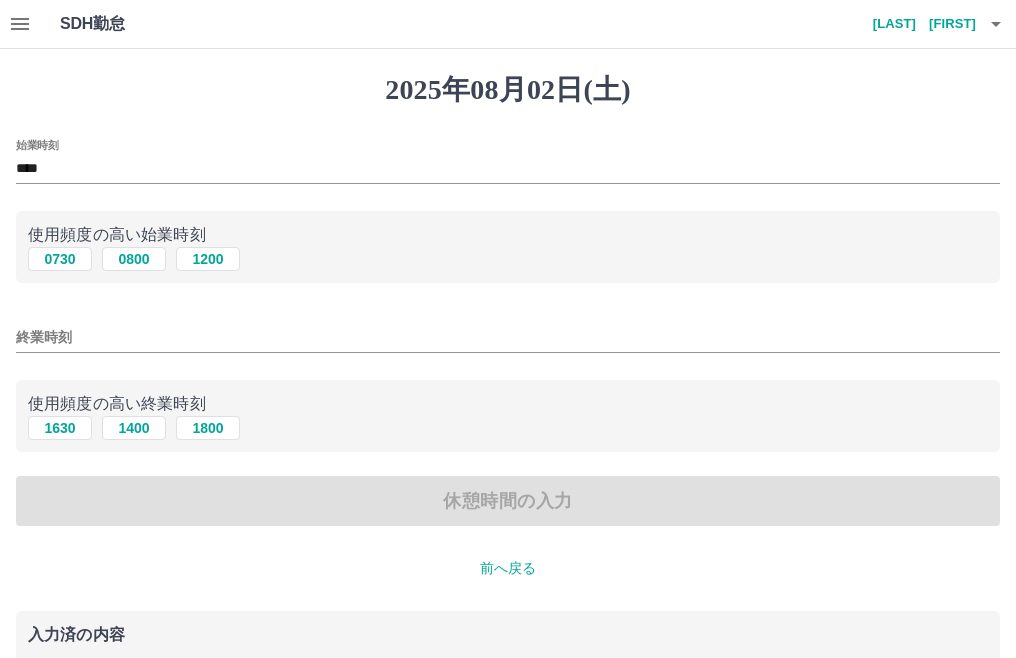 click on "始業時刻 **** 使用頻度の高い始業時刻 0730 0800 1200 終業時刻 使用頻度の高い終業時刻 1630 1400 1800 休憩時間の入力" at bounding box center [508, 333] 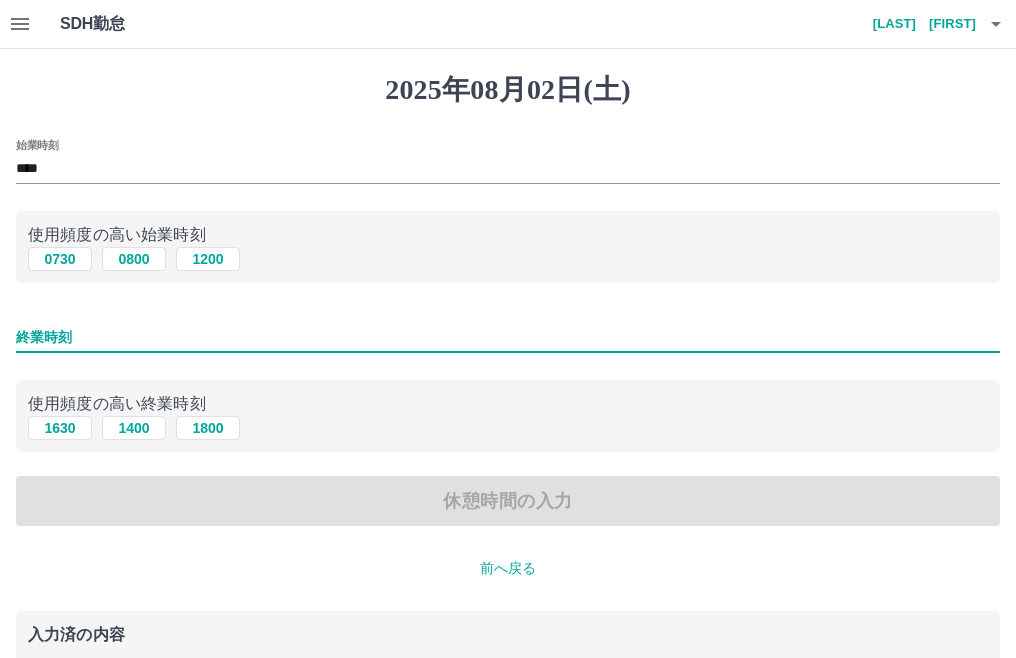 click on "終業時刻" at bounding box center [508, 337] 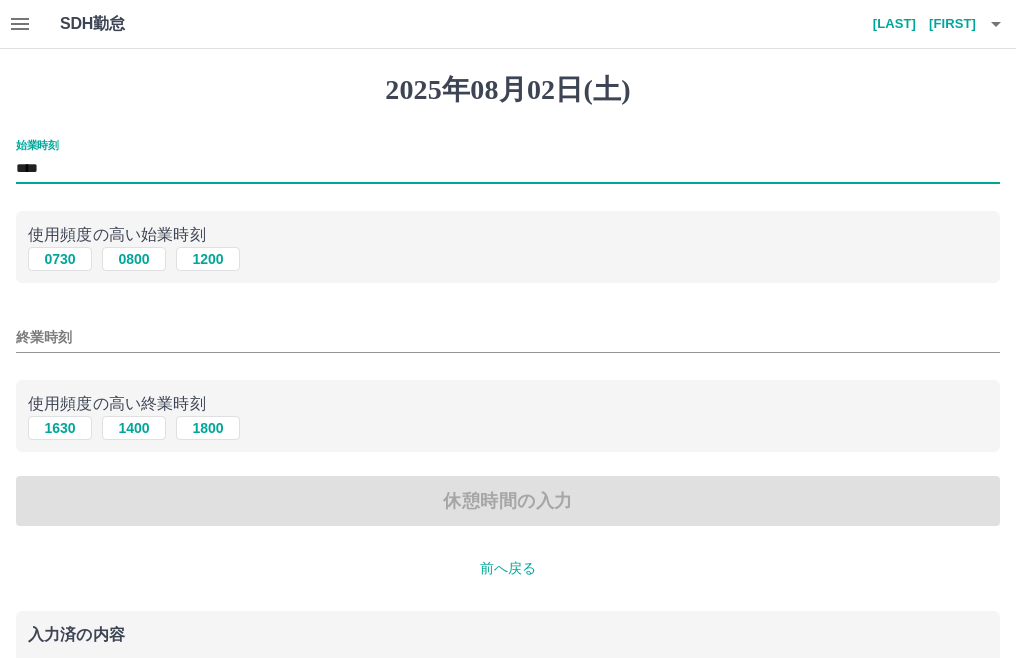 click on "****" at bounding box center [508, 169] 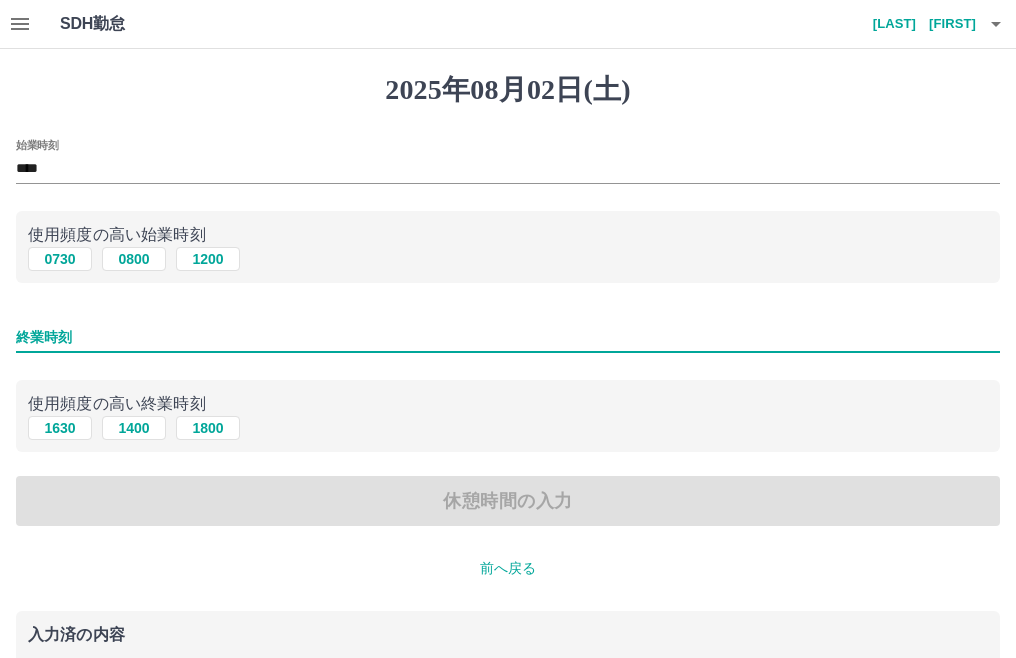 click on "終業時刻" at bounding box center (508, 337) 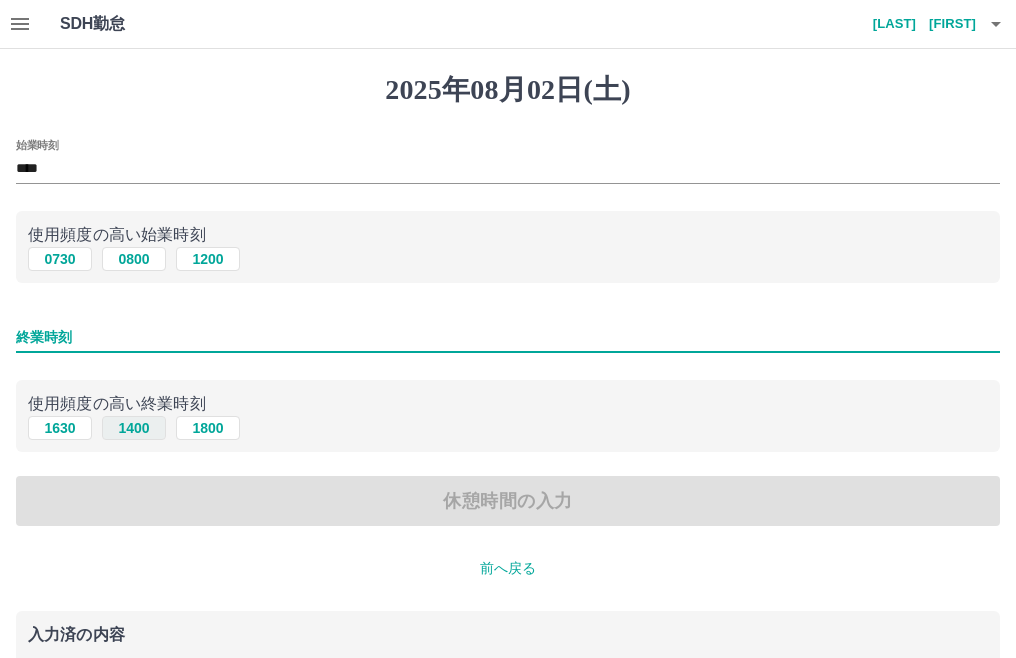 type on "****" 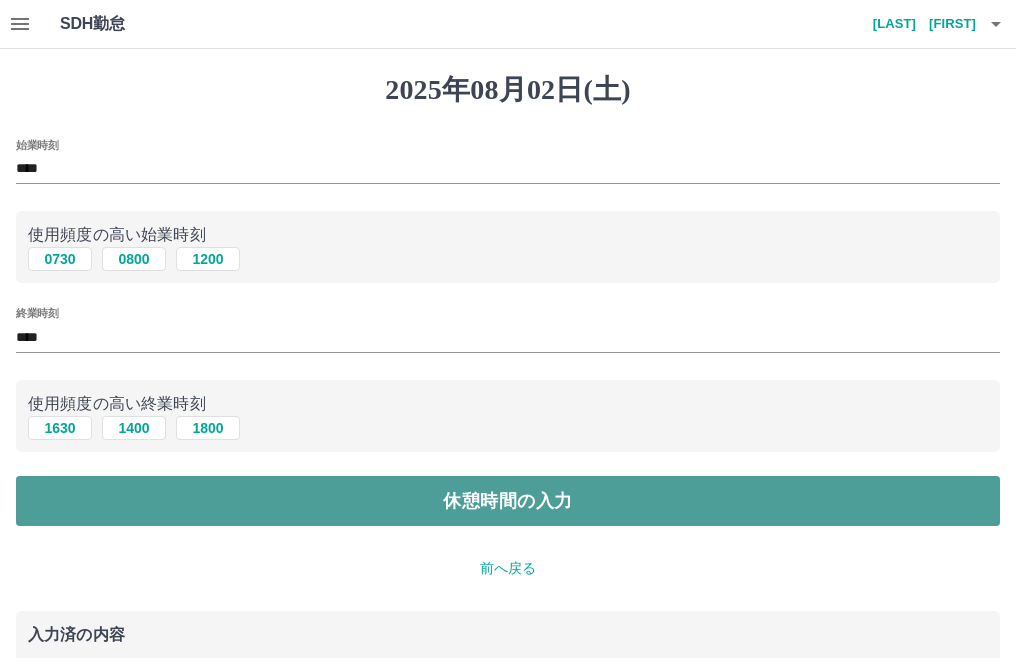 click on "休憩時間の入力" at bounding box center [508, 501] 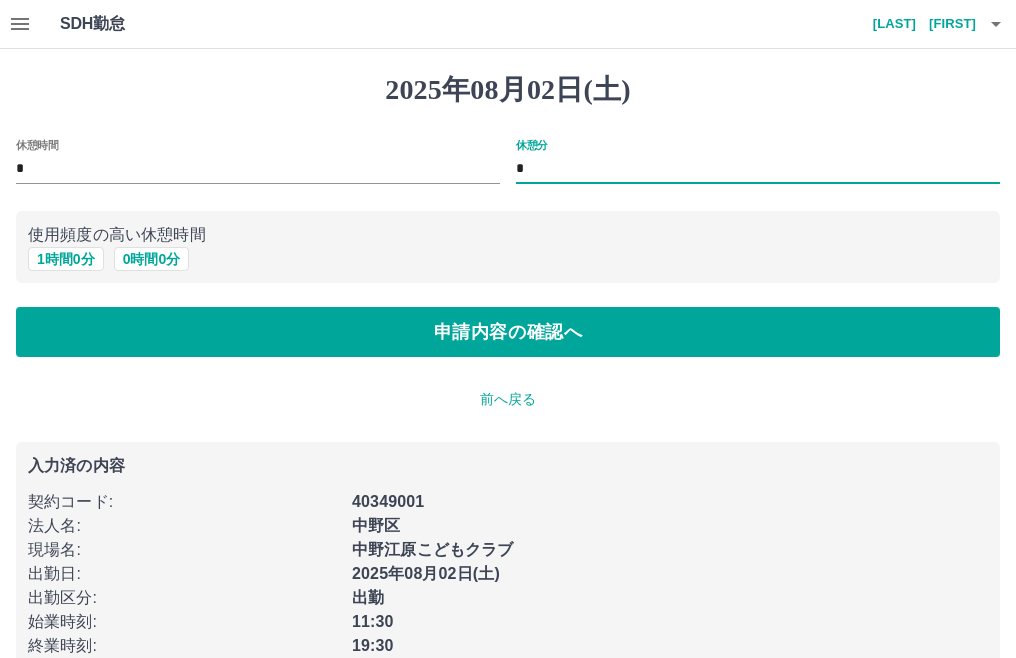 click on "*" at bounding box center (758, 169) 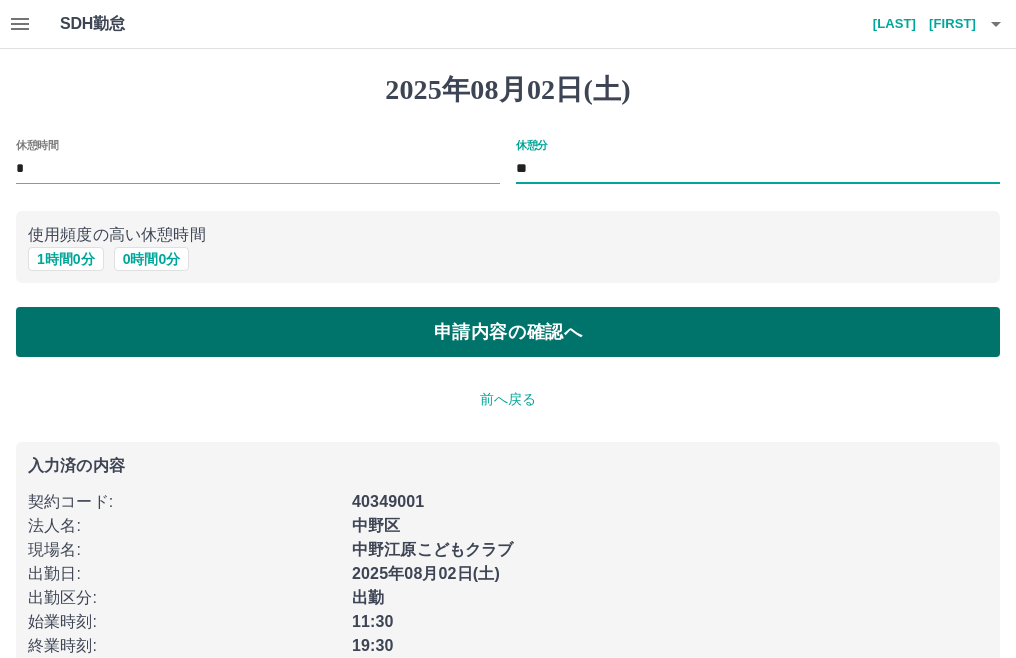 type on "**" 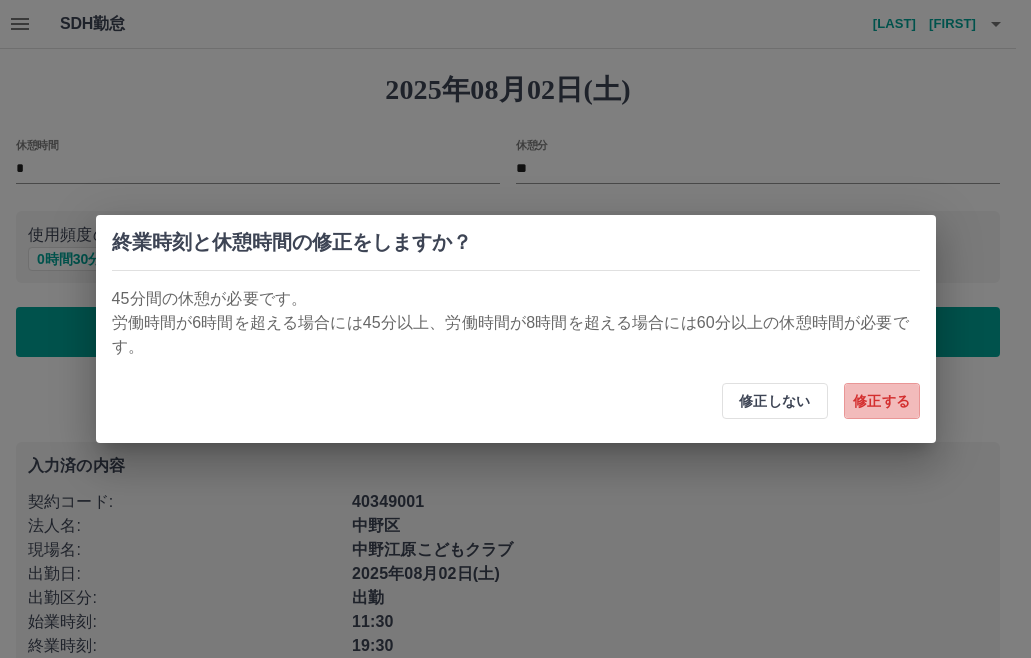 click on "修正する" at bounding box center (882, 401) 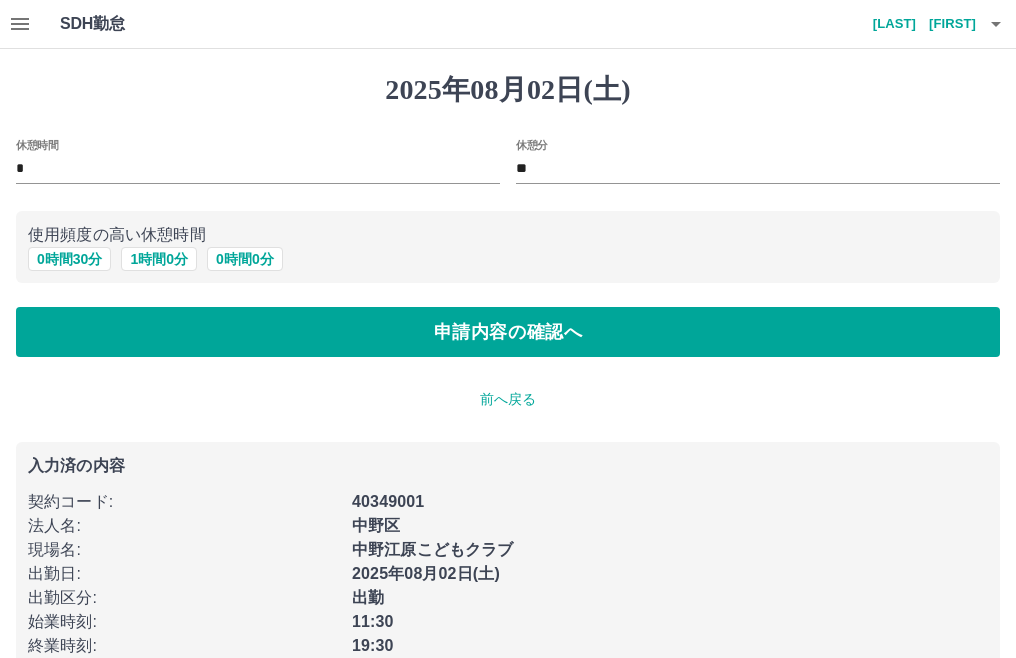 click on "2025年08月02日(土) 休憩時間 * 休憩分 ** 使用頻度の高い休憩時間 0 時間 30 分 1 時間 0 分 0 時間 0 分 申請内容の確認へ 前へ戻る 入力済の内容 契約コード : 40349001 法人名 : 中野区 現場名 : 中野江原こどもクラブ 出勤日 : 2025年08月02日(土) 出勤区分 : 出勤 始業時刻 : 11:30 終業時刻 : 19:30 休憩時間 : 30分" at bounding box center [508, 385] 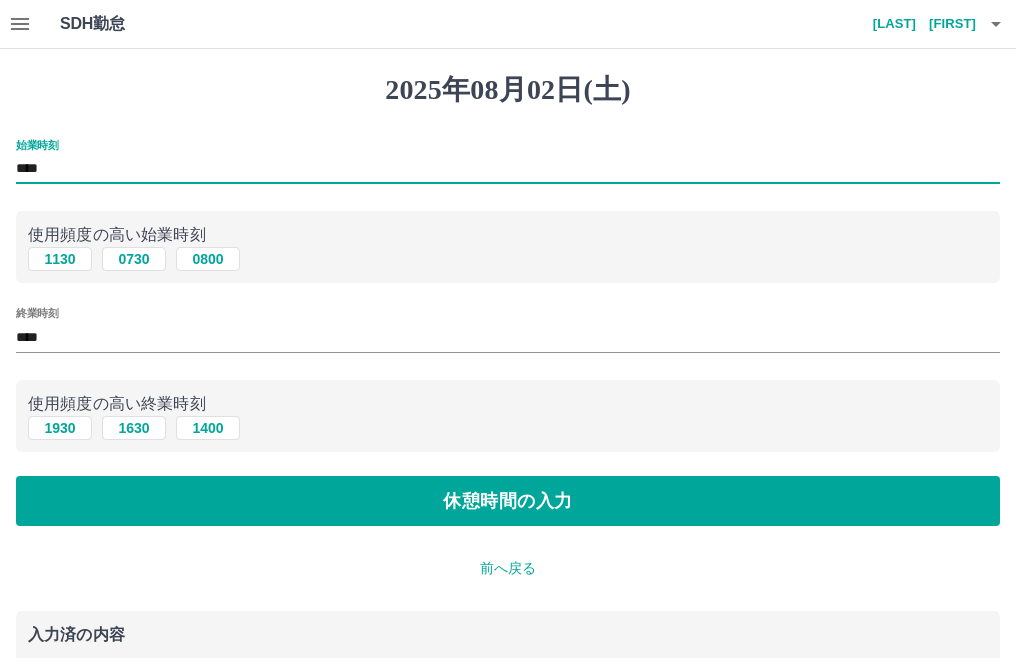 click on "****" at bounding box center [508, 169] 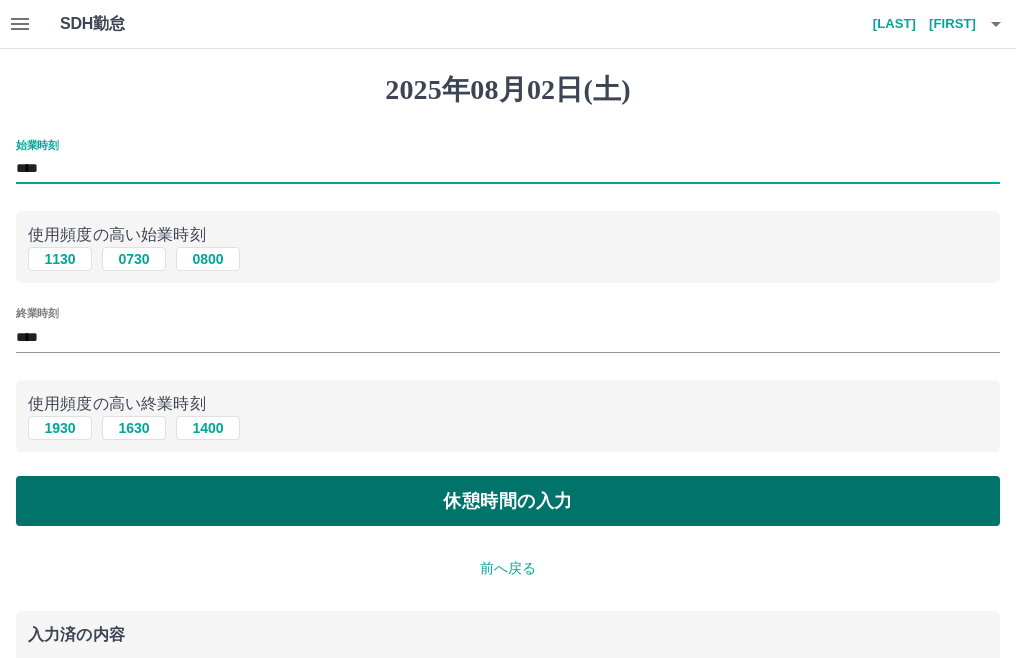 type on "****" 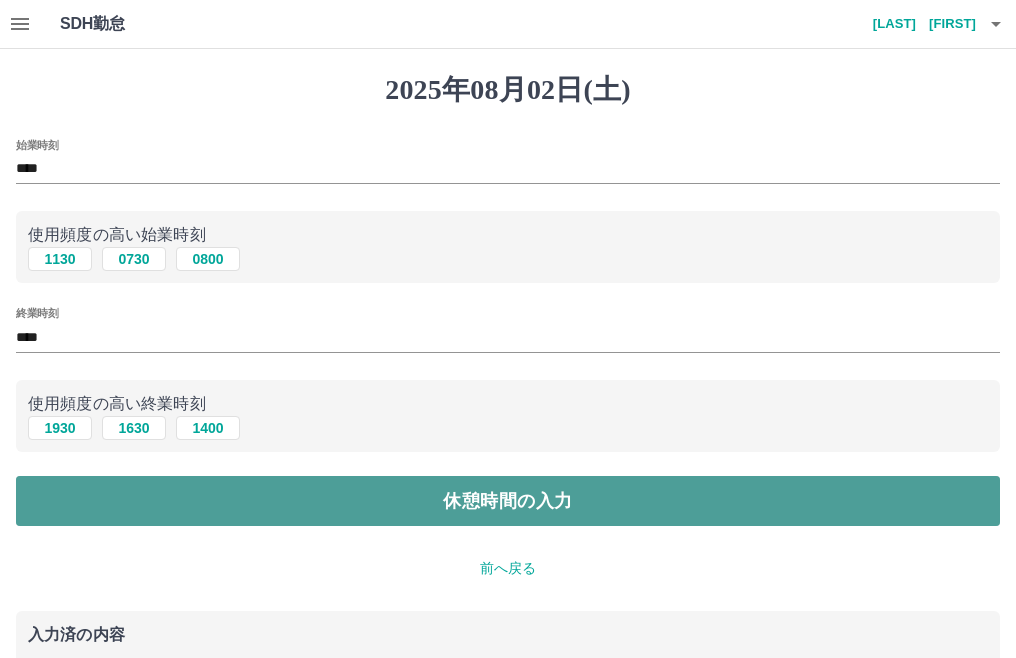 click on "休憩時間の入力" at bounding box center (508, 501) 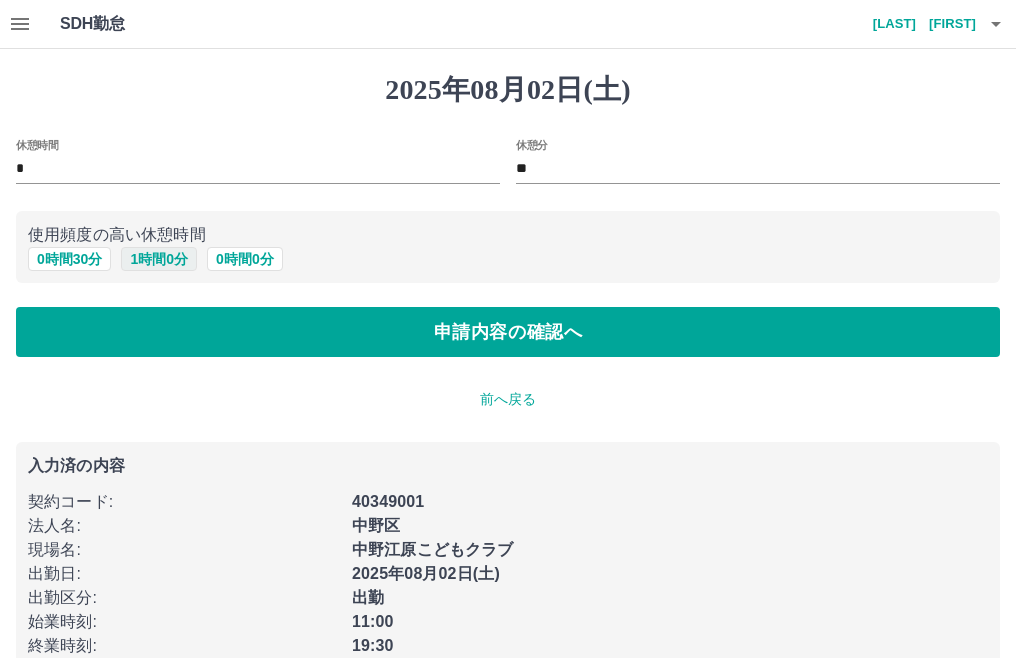 click on "1 時間 0 分" at bounding box center (159, 259) 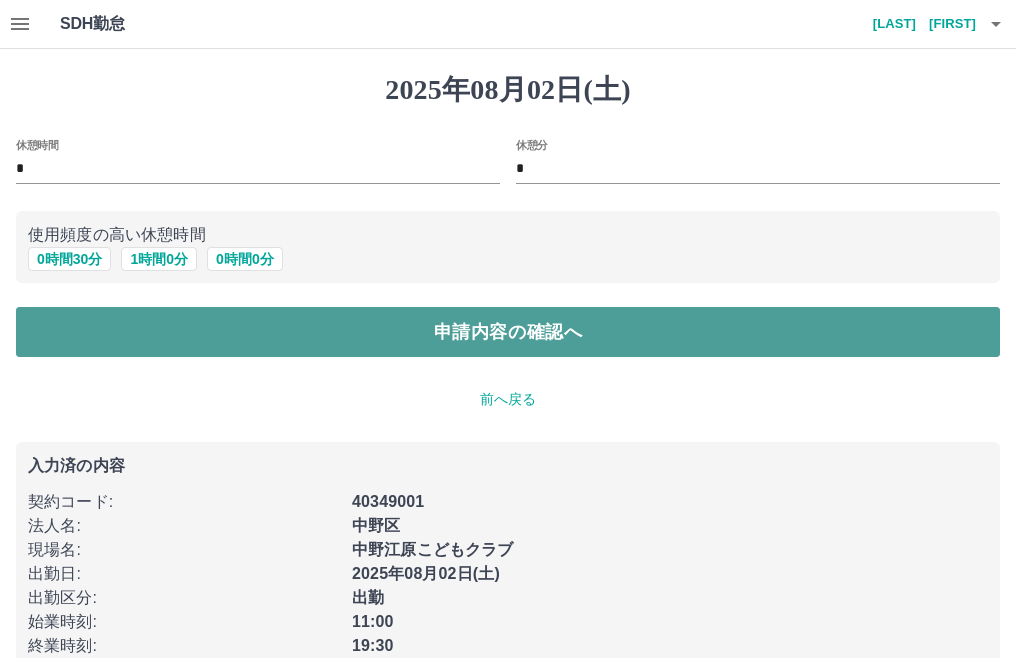 click on "申請内容の確認へ" at bounding box center [508, 332] 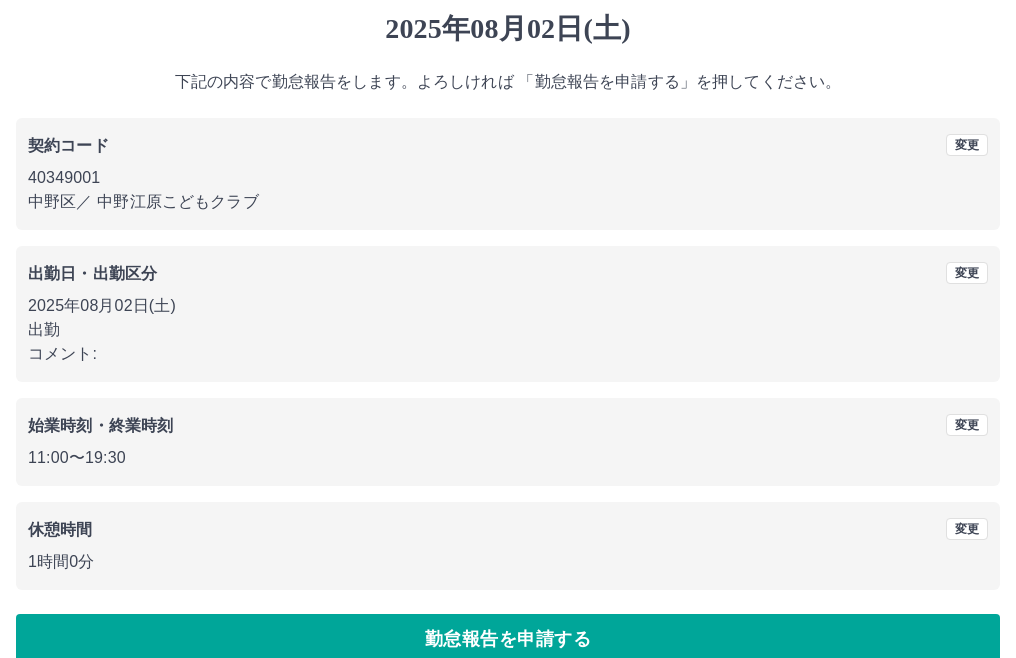 scroll, scrollTop: 91, scrollLeft: 0, axis: vertical 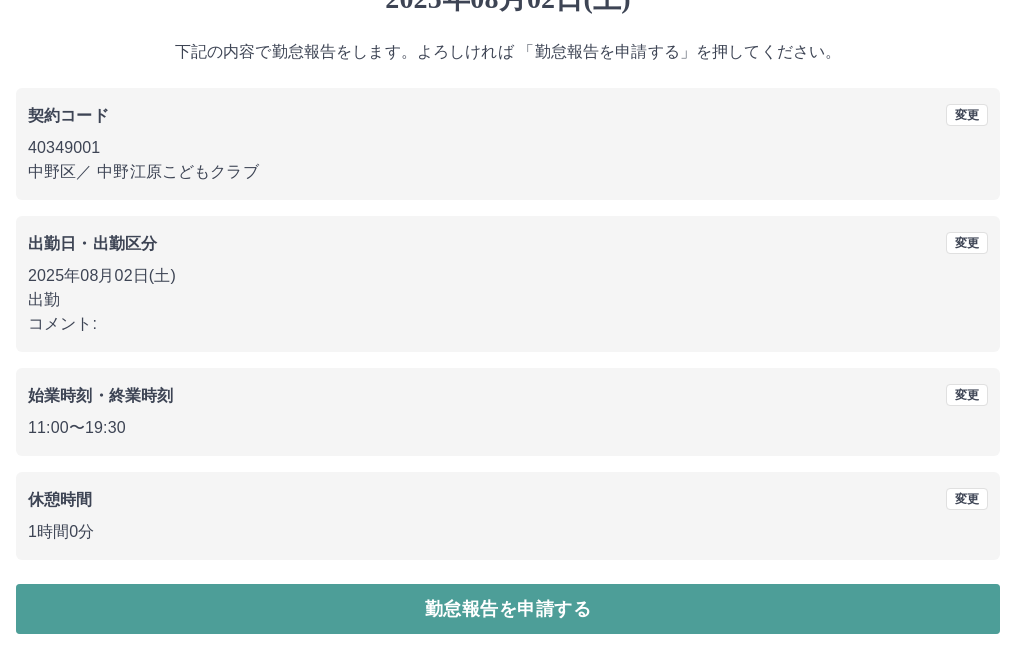 click on "勤怠報告を申請する" at bounding box center [508, 609] 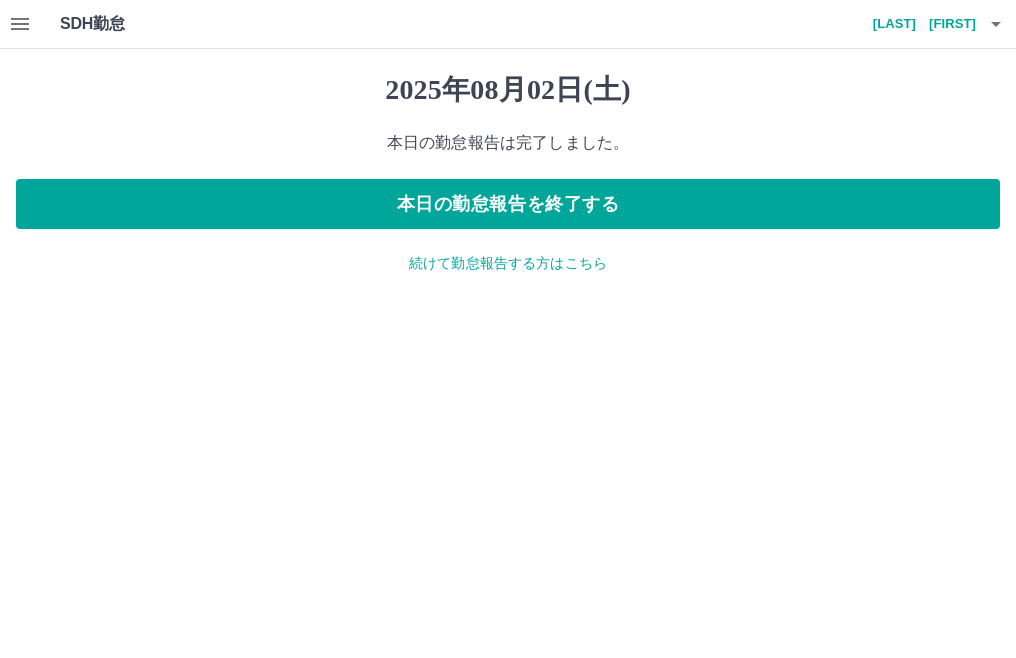 scroll, scrollTop: 0, scrollLeft: 0, axis: both 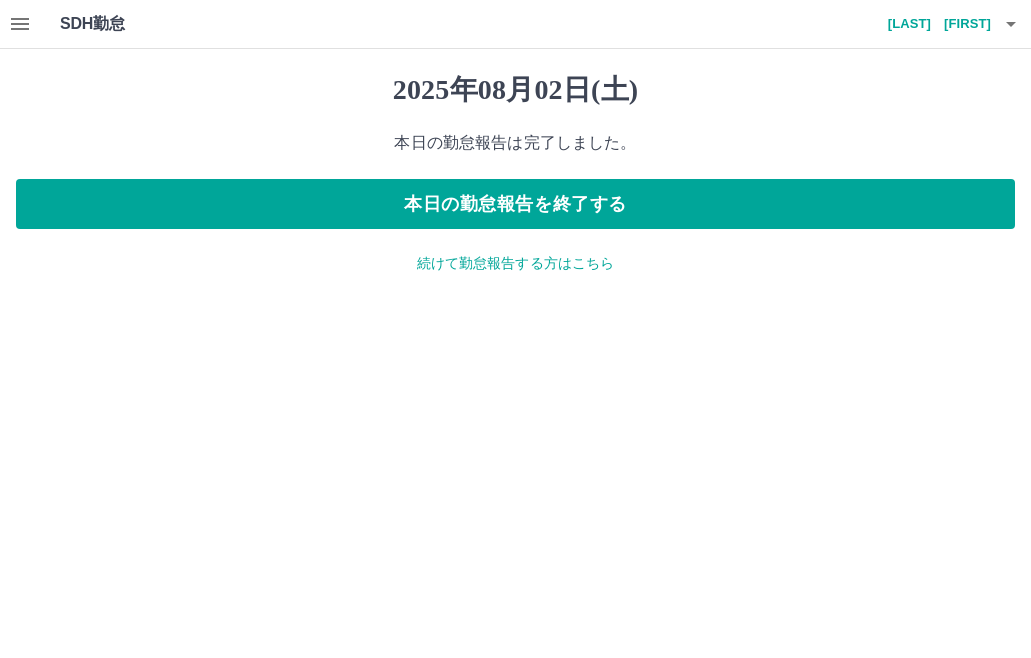 click 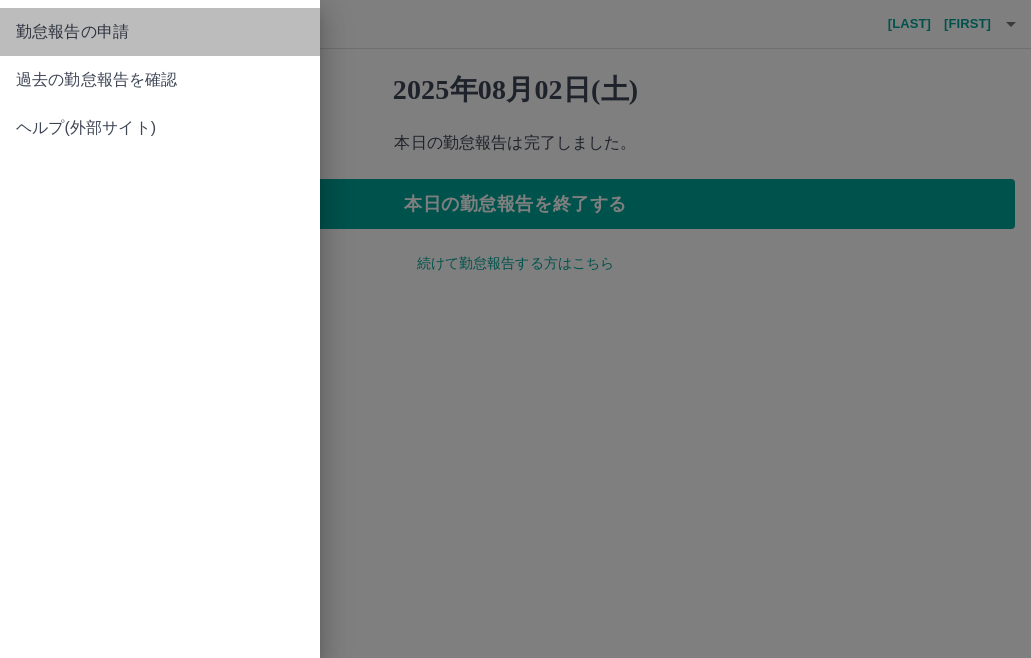 click on "勤怠報告の申請" at bounding box center [160, 32] 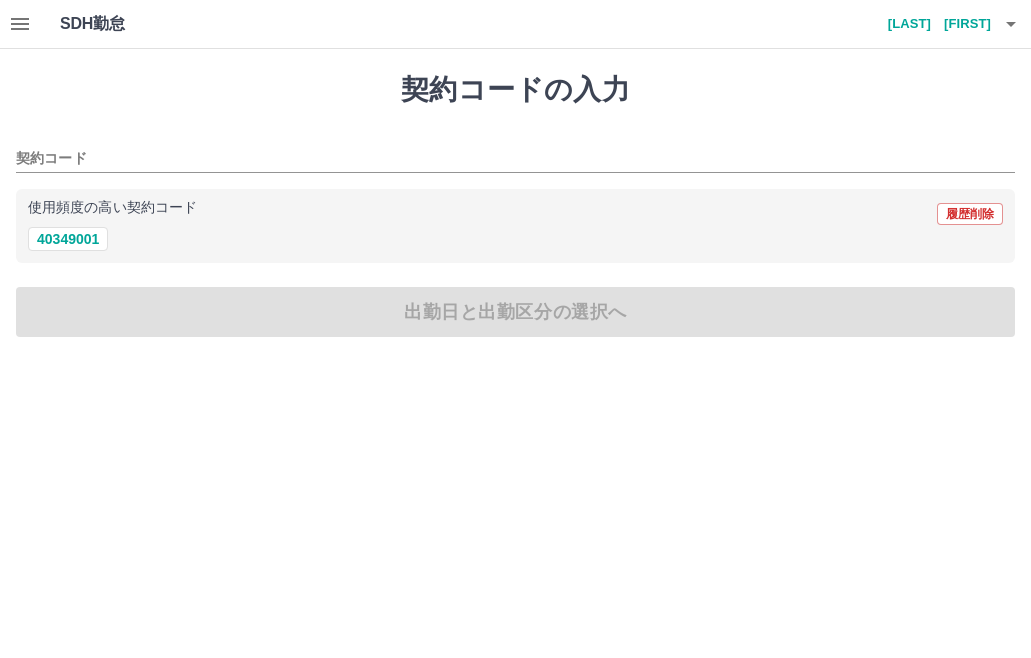 click 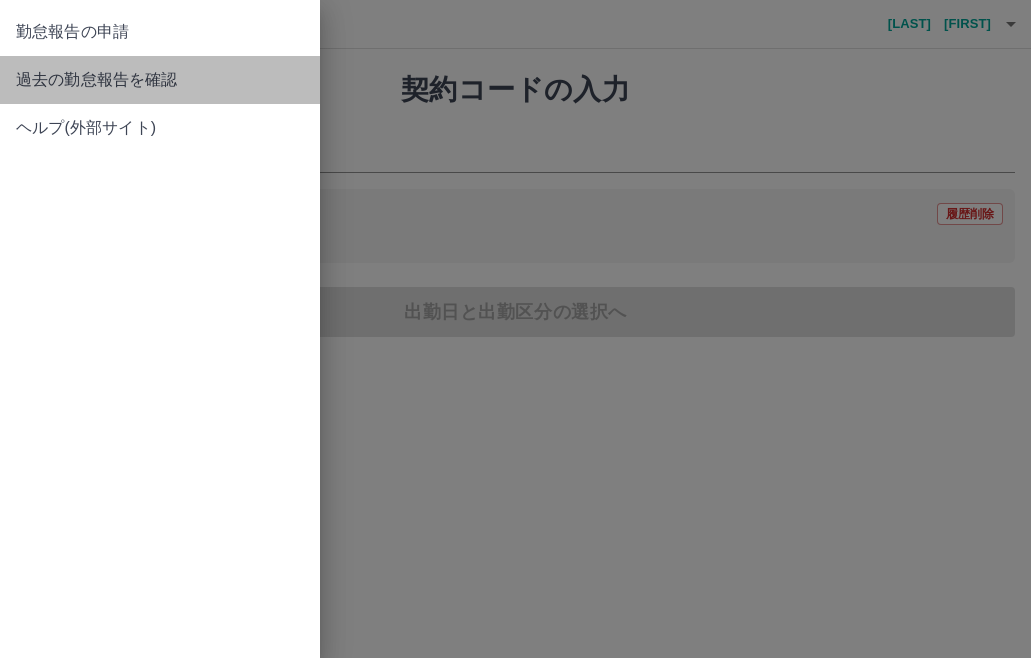 click on "過去の勤怠報告を確認" at bounding box center (160, 80) 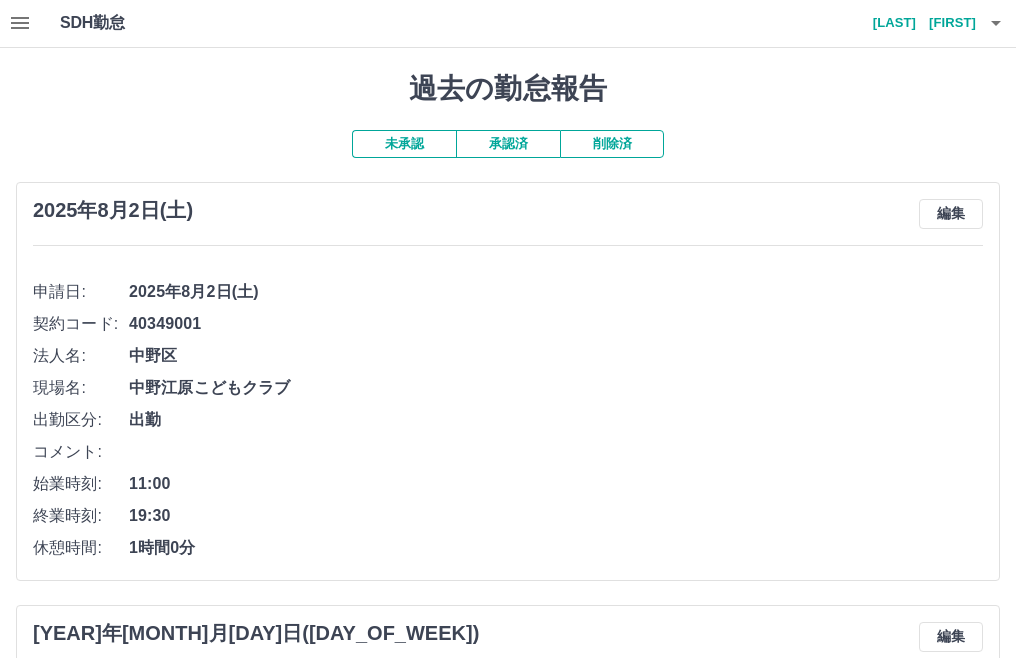 scroll, scrollTop: 0, scrollLeft: 0, axis: both 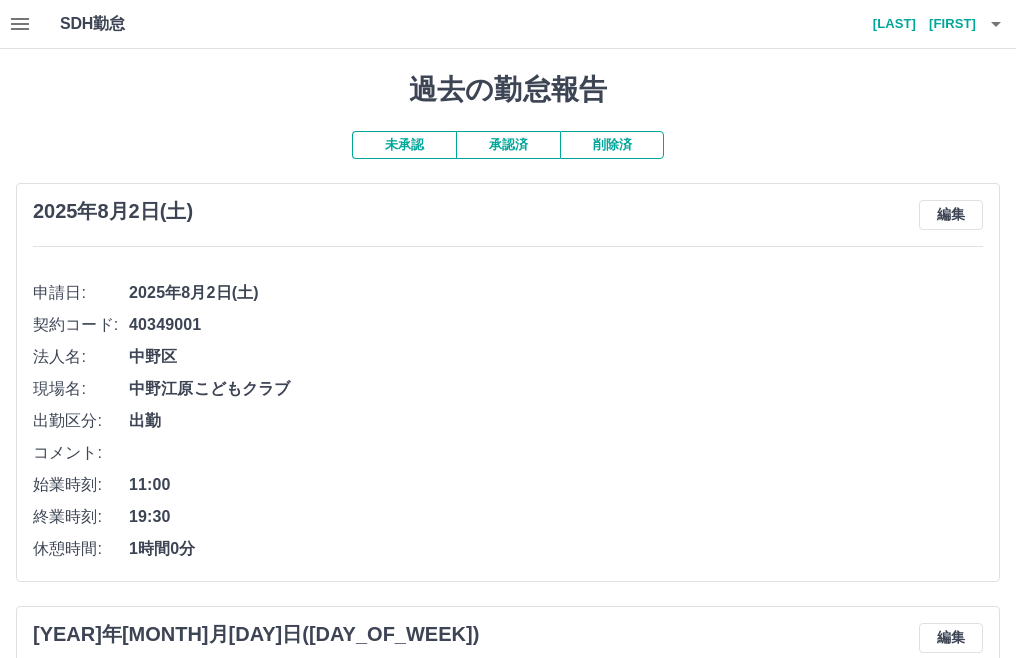 click on "承認済" at bounding box center [508, 145] 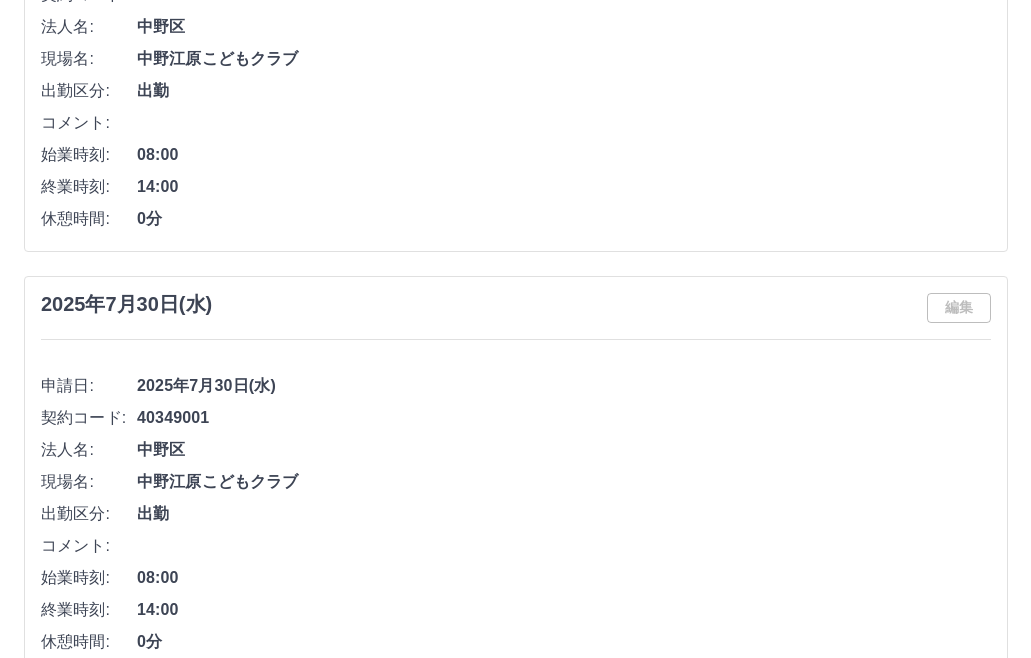 scroll, scrollTop: 0, scrollLeft: 0, axis: both 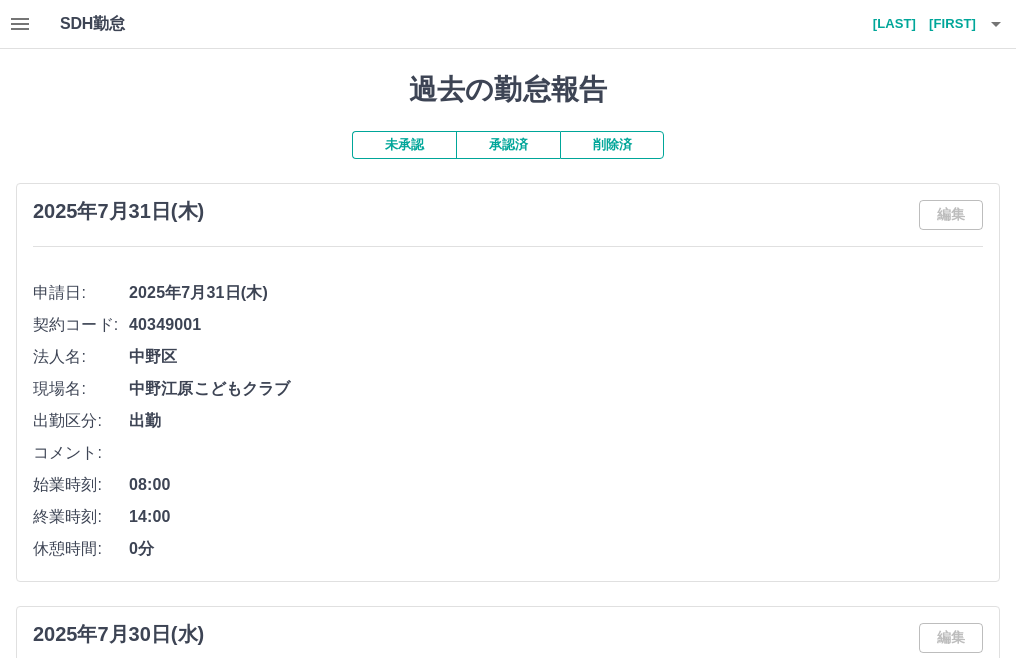 click at bounding box center [20, 24] 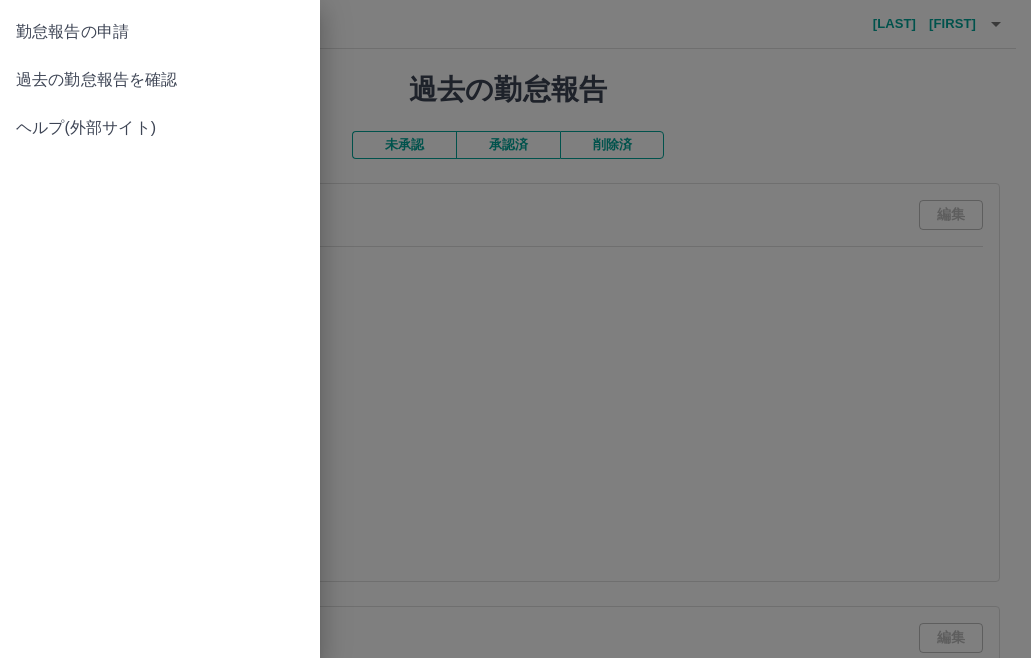 click at bounding box center (515, 329) 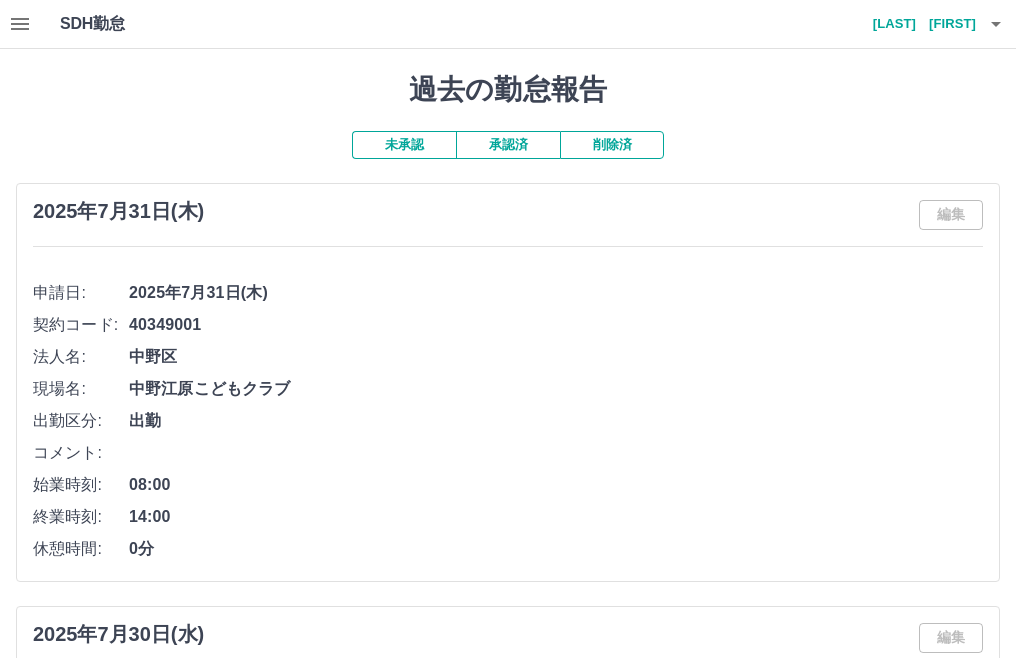 click on "[LAST]　[FIRST]" at bounding box center [916, 24] 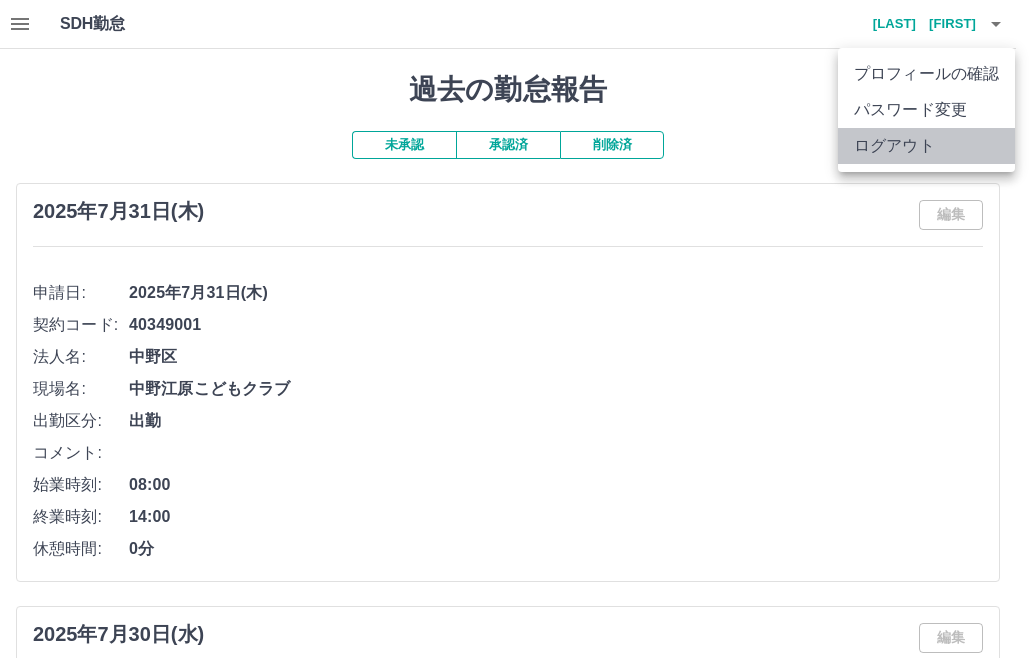 click on "ログアウト" at bounding box center [926, 146] 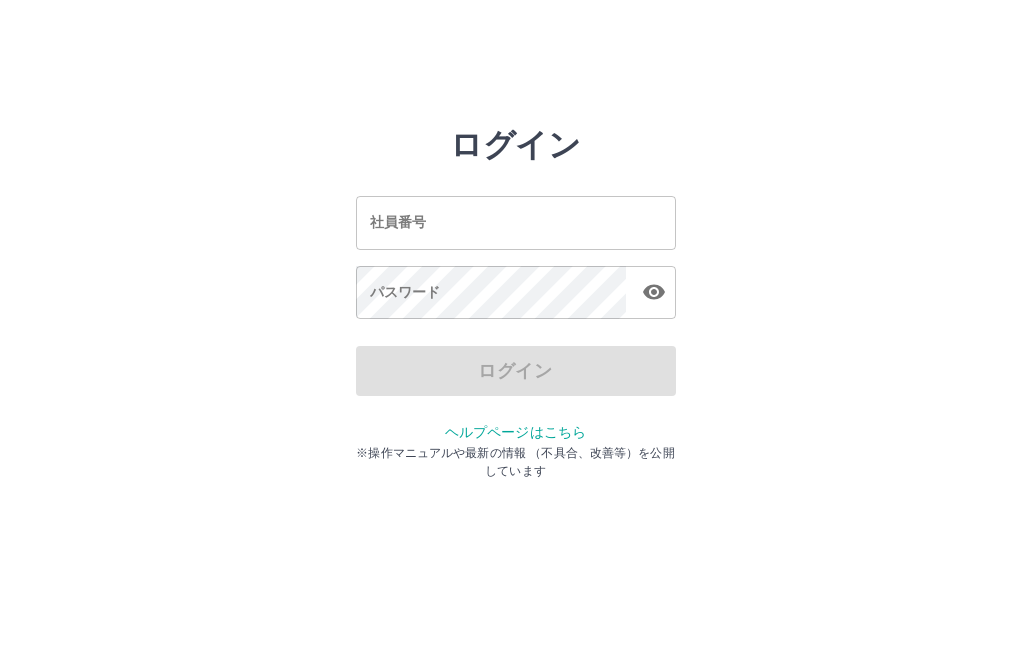 scroll, scrollTop: 0, scrollLeft: 0, axis: both 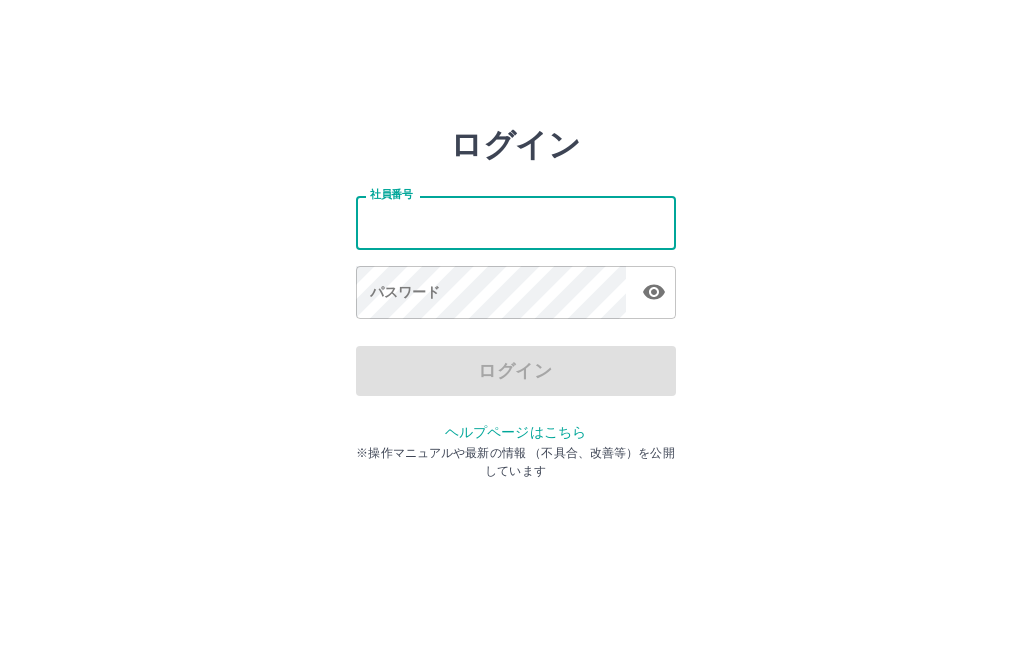 click on "社員番号" at bounding box center [516, 222] 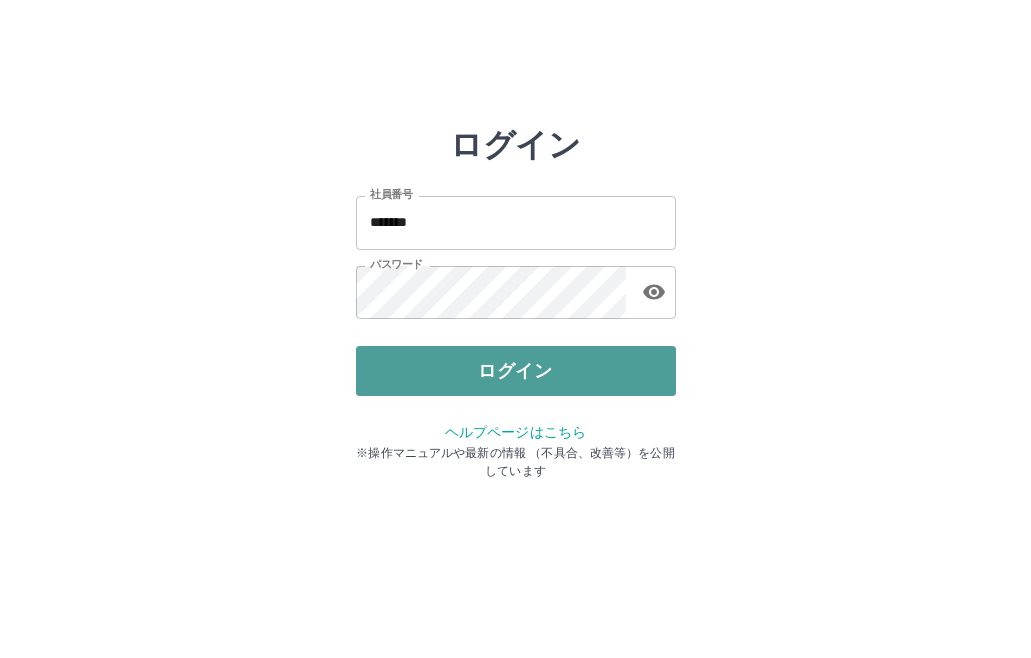 click on "ログイン" at bounding box center [516, 371] 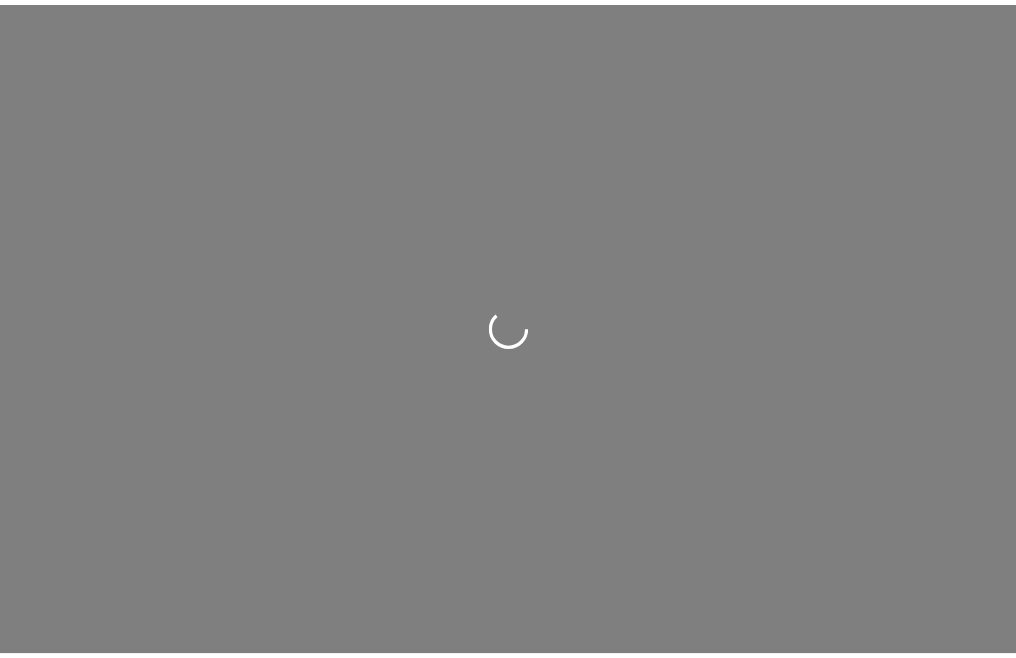 scroll, scrollTop: 0, scrollLeft: 0, axis: both 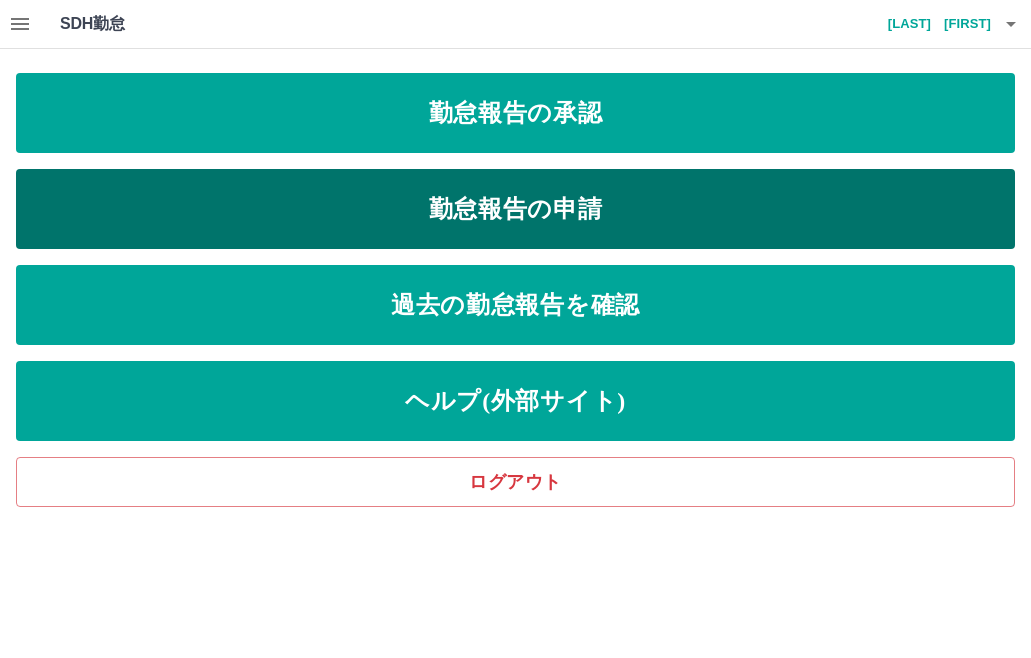 click on "勤怠報告の申請" at bounding box center (515, 209) 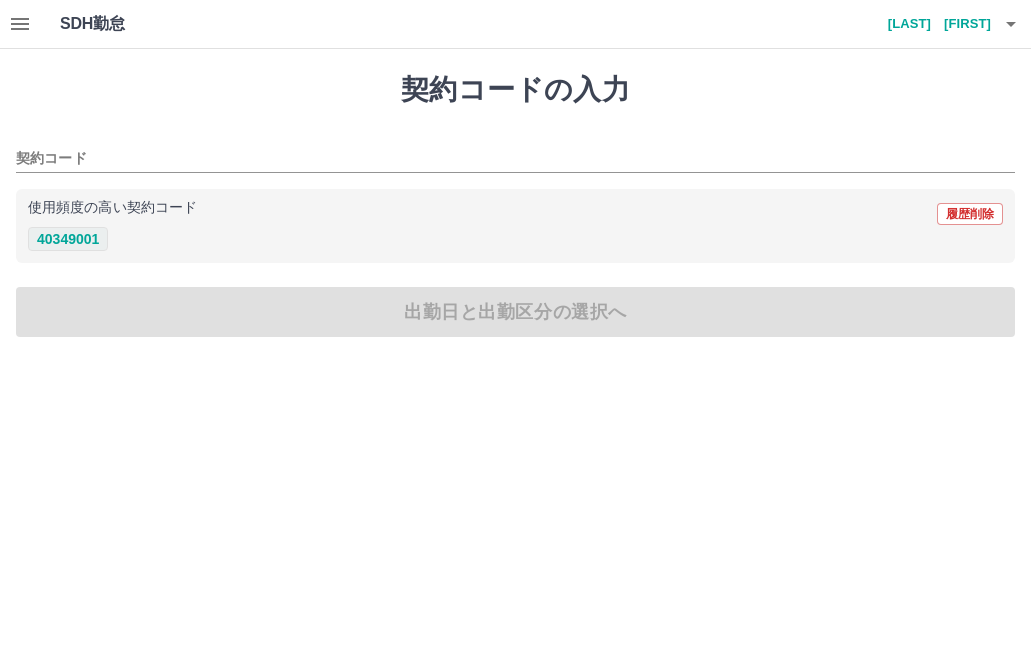 click on "40349001" at bounding box center [68, 239] 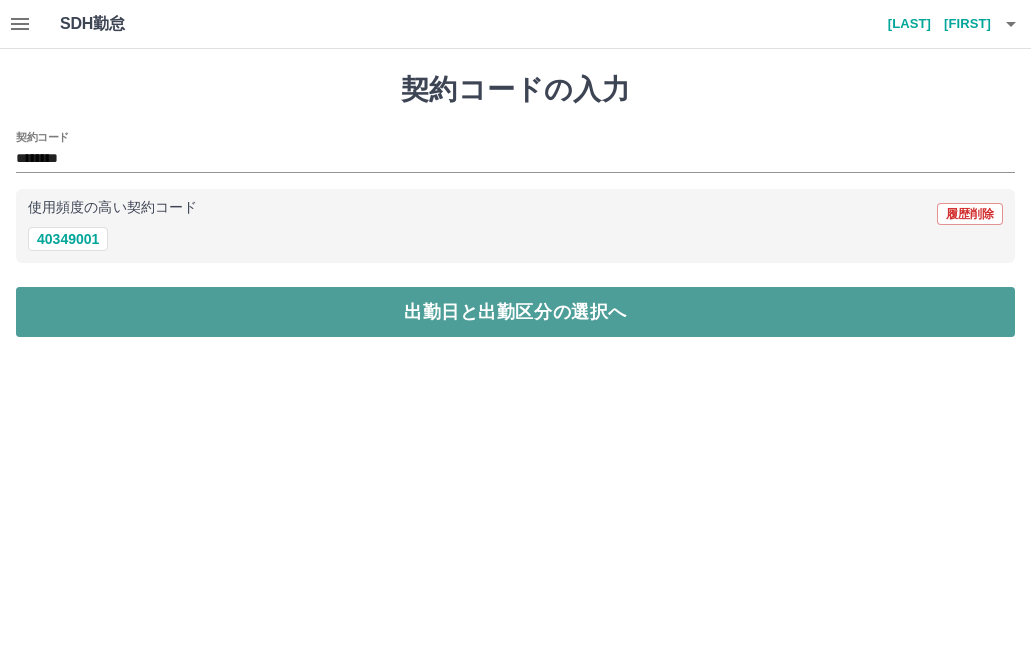 click on "出勤日と出勤区分の選択へ" at bounding box center [515, 312] 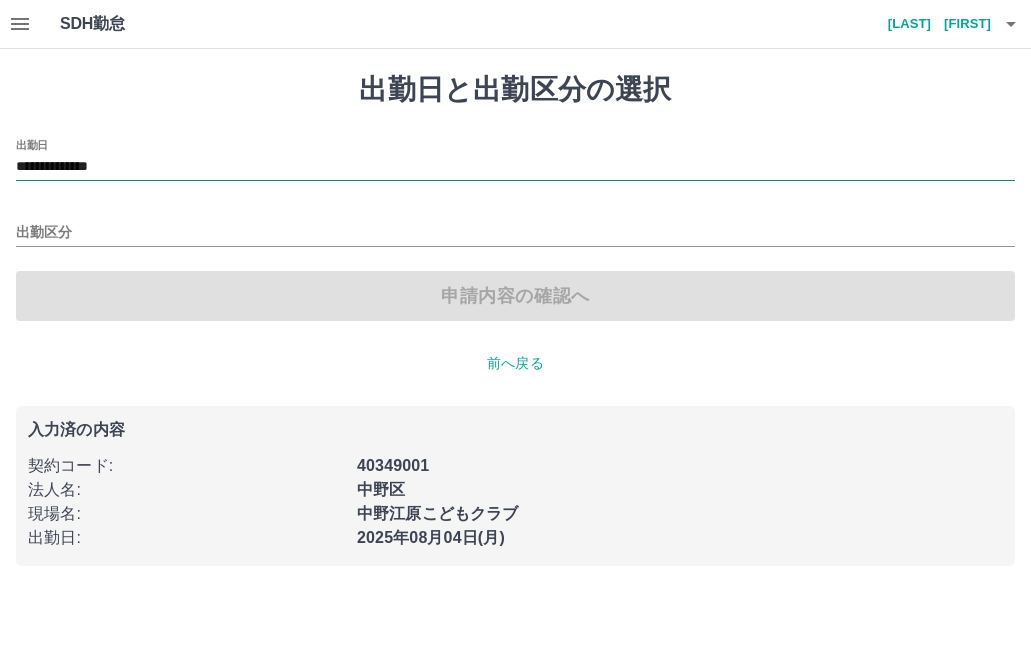 click on "**********" at bounding box center (515, 167) 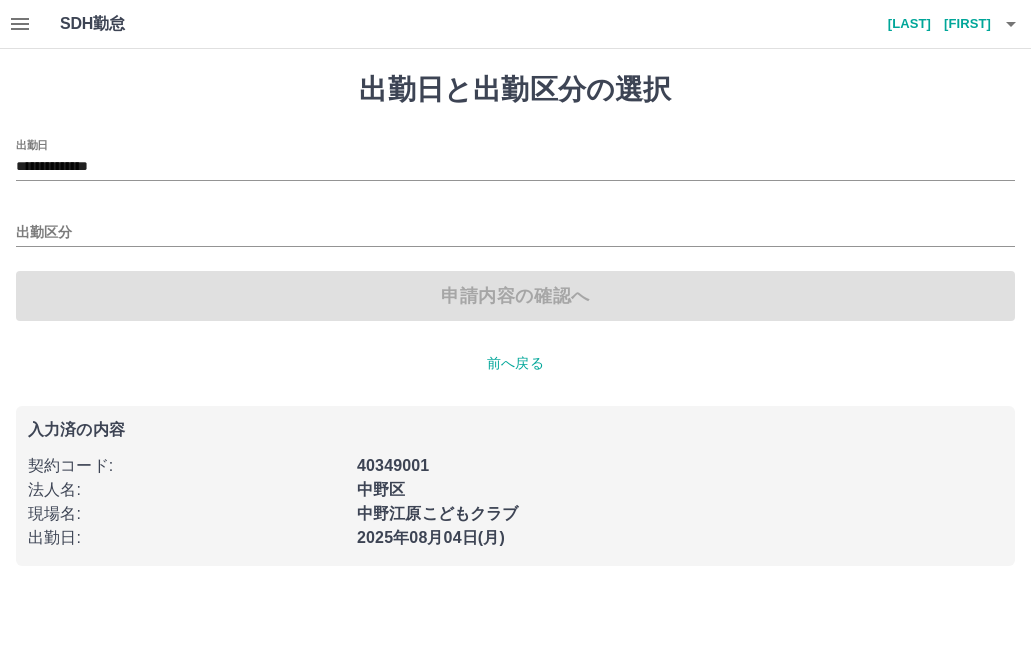 click on "**********" at bounding box center [515, 319] 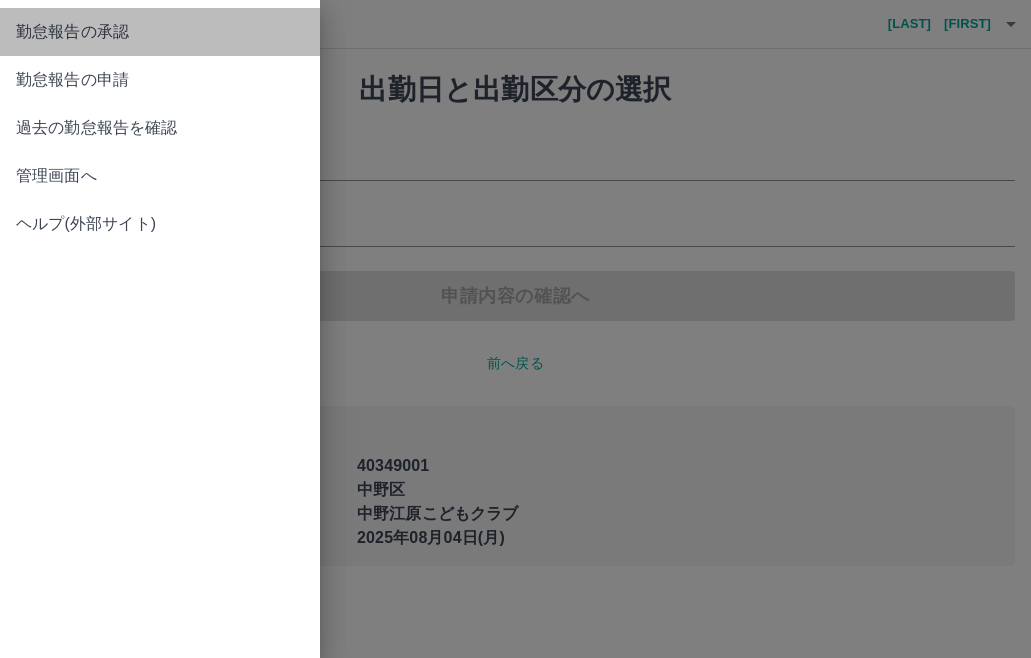 click on "勤怠報告の承認" at bounding box center (160, 32) 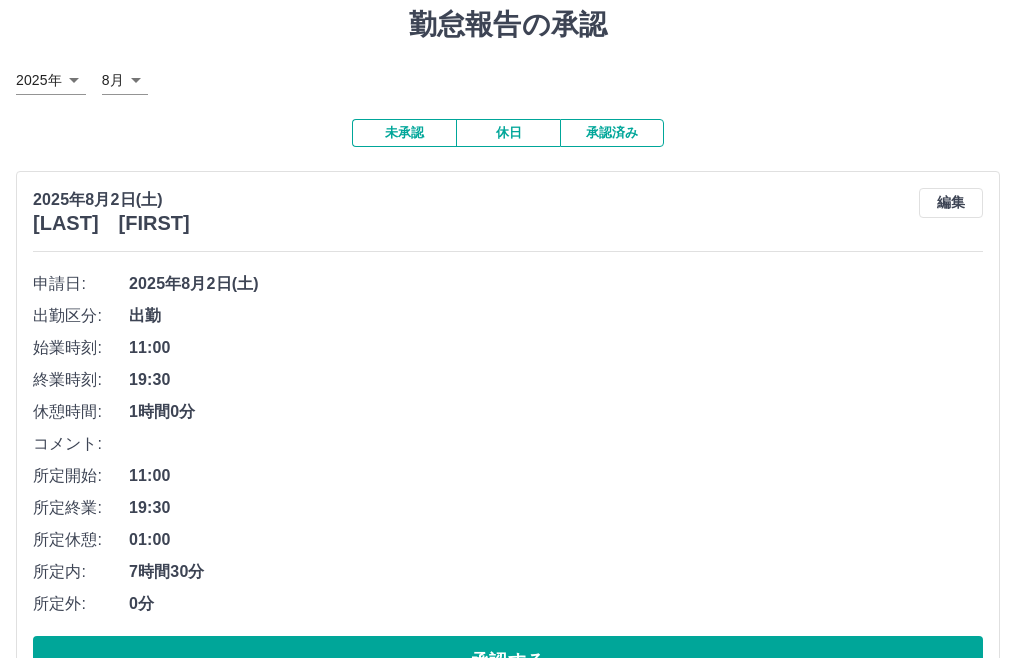 scroll, scrollTop: 136, scrollLeft: 0, axis: vertical 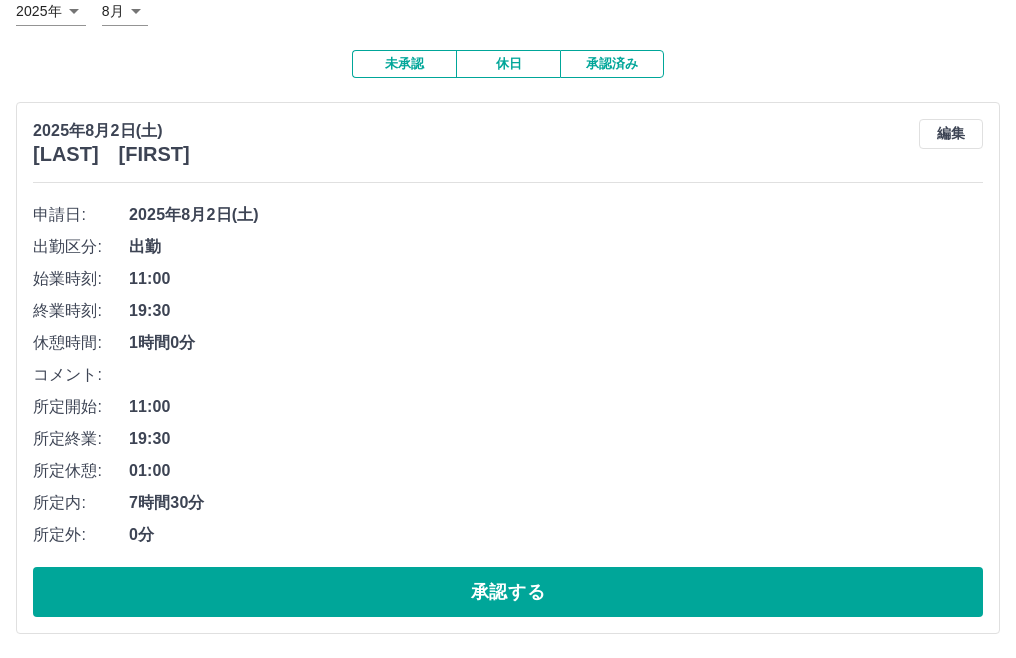 click on "承認済み" at bounding box center [612, 64] 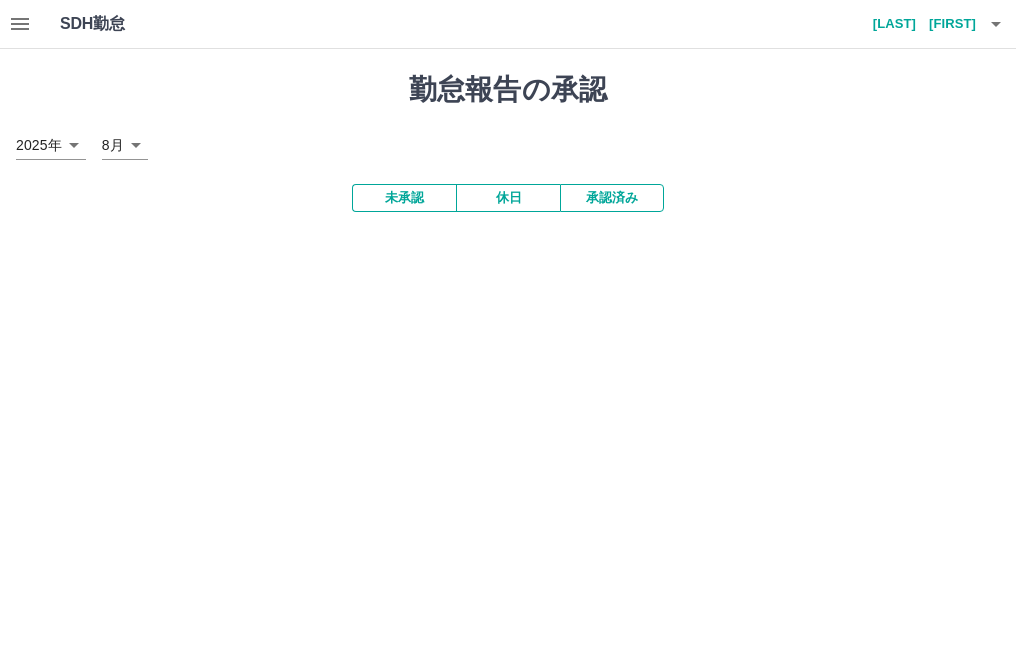scroll, scrollTop: 0, scrollLeft: 0, axis: both 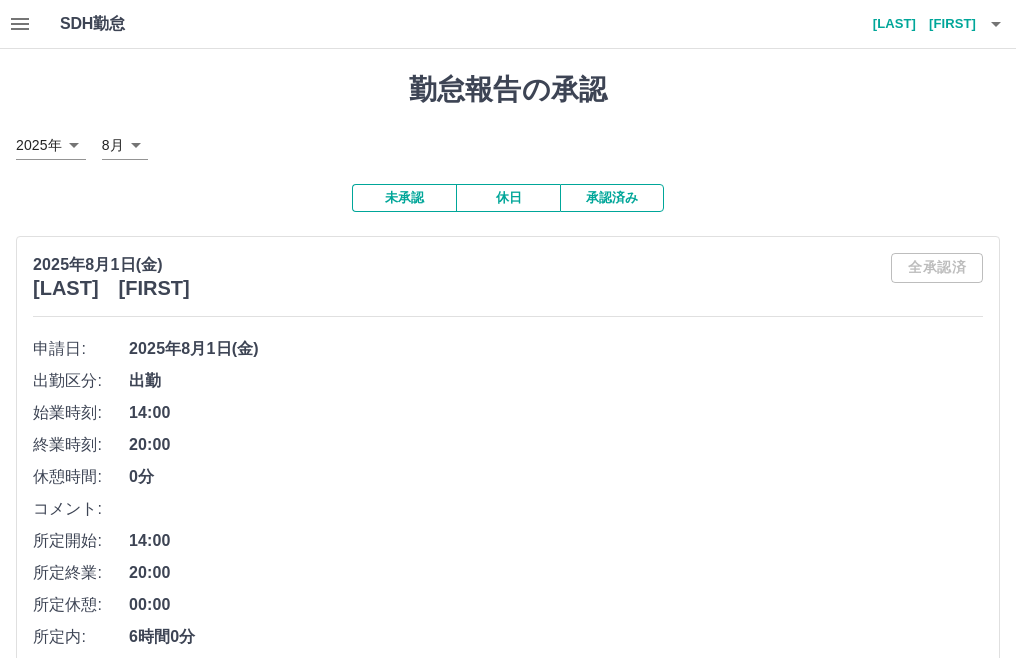 click on "勤怠報告の承認 2025年 **** 8月 * 未承認 休日 承認済み 2025年8月1日(金) [LAST]　[FIRST] 全承認済 申請日: 2025年8月1日(金) 出勤区分: 出勤 始業時刻: 14:00 終業時刻: 20:00 休憩時間: 0分 コメント: 所定開始: 14:00 所定終業: 20:00 所定休憩: 00:00 所定内: 6時間0分 所定外: 0分 承認済 2025年8月1日(金) [LAST]　[FIRST] 全承認済 申請日: 2025年8月1日(金) 出勤区分: 出勤 始業時刻: 07:30 終業時刻: 16:30 休憩時間: 1時間0分 コメント: 所定開始: 07:30 所定終業: 16:30 所定休憩: 01:00 所定内: 8時間0分 所定外: 0分 承認済" at bounding box center [508, 698] 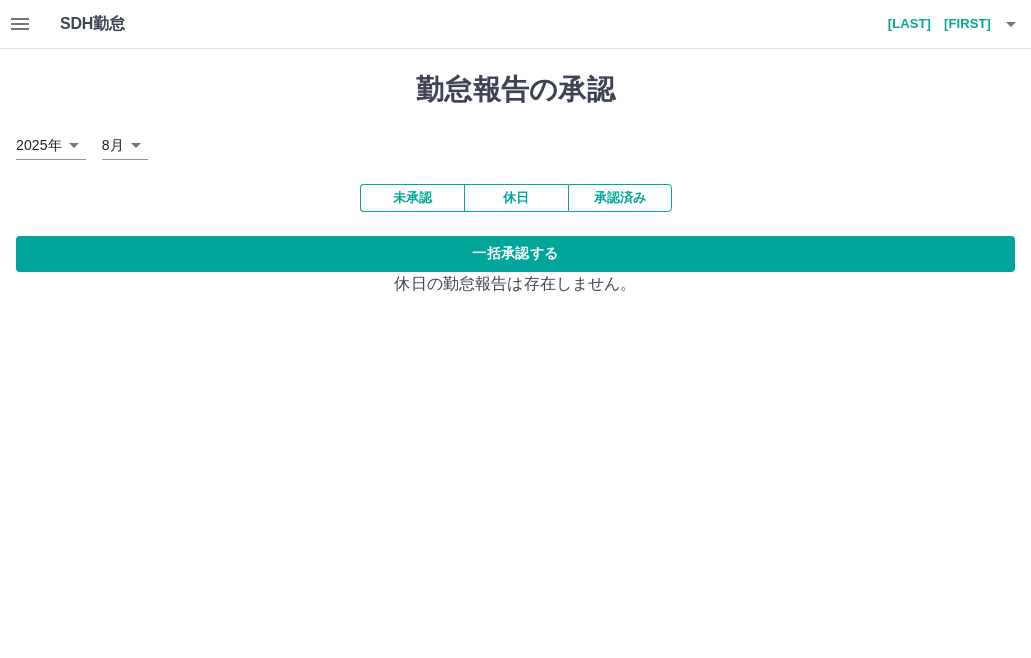 click on "SDH勤怠 [LAST]　[FIRST] 勤怠報告の承認 2025年 **** 8月 * 未承認 休日 承認済み 一括承認する 休日の勤怠報告は存在しません。 SDH勤怠" at bounding box center (515, 160) 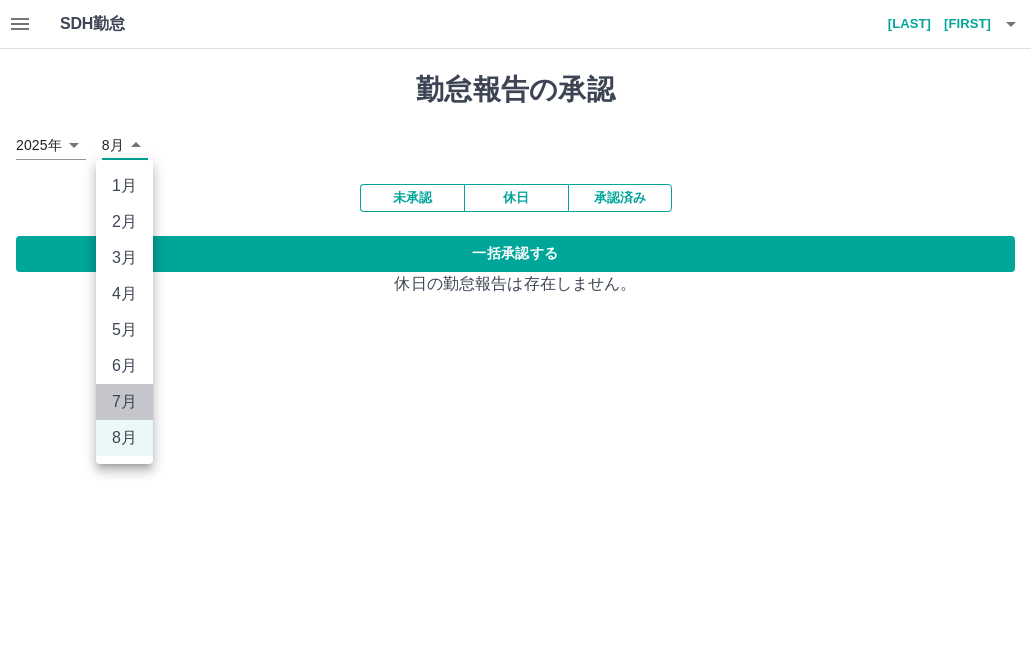 click on "7月" at bounding box center (124, 402) 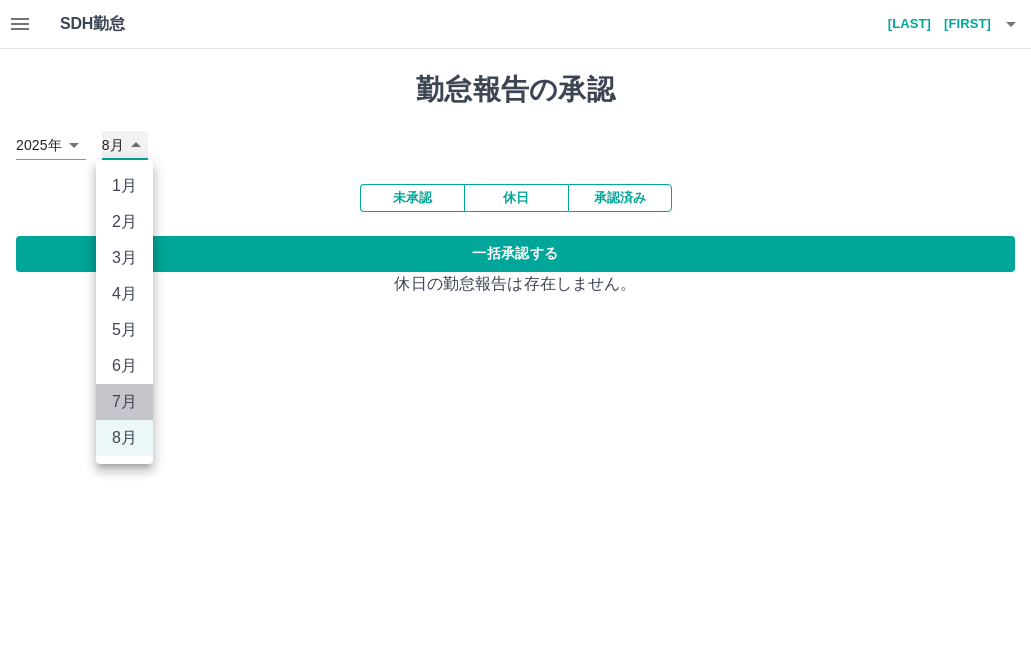 type on "*" 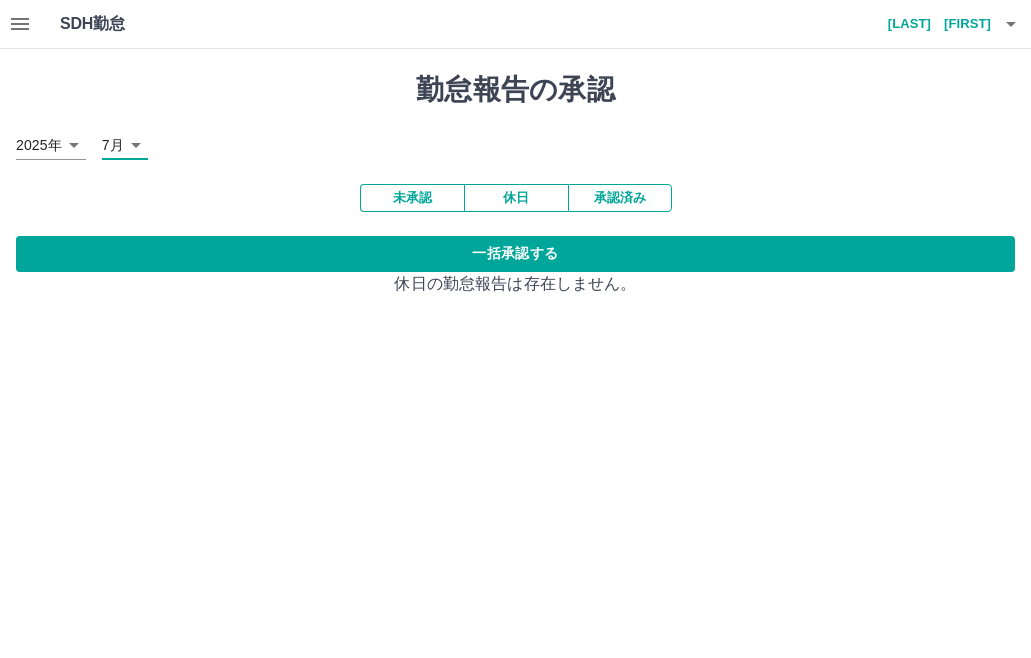 click on "未承認" at bounding box center (412, 198) 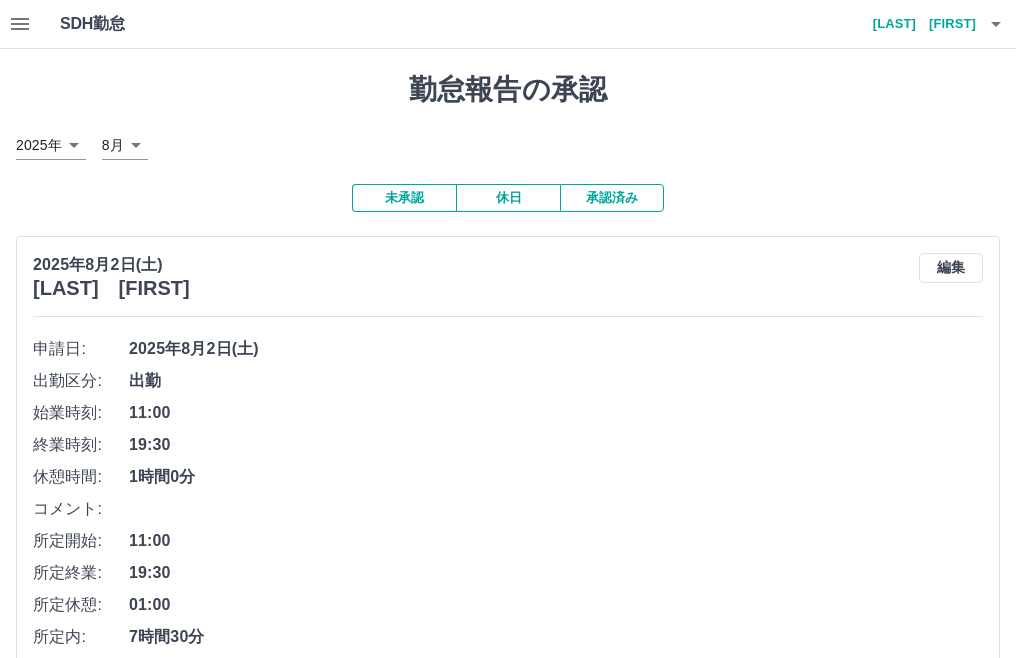 click at bounding box center (508, 329) 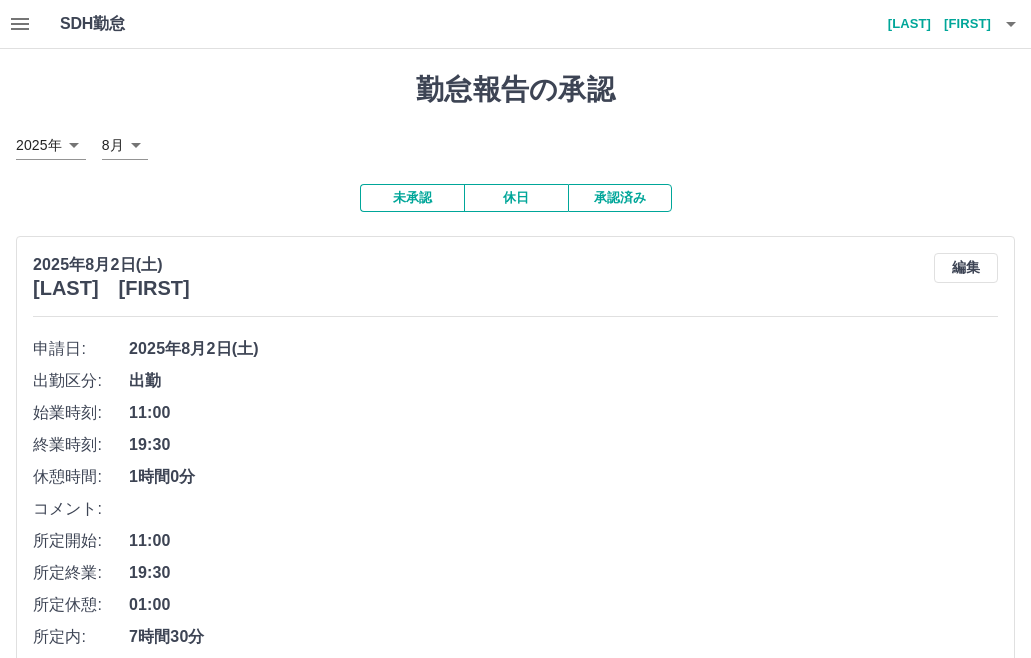 click on "SDH勤怠 [LAST]　[FIRST] 勤怠報告の承認 2025年 **** 8月 * 未承認 休日 承認済み 2025年8月2日(土) [LAST]　[FIRST] 編集 申請日: 2025年8月2日(土) 出勤区分: 出勤 始業時刻: 11:00 終業時刻: 19:30 休憩時間: 1時間0分 コメント: 所定開始: 11:00 所定終業: 19:30 所定休憩: 01:00 所定内: 7時間30分 所定外: 0分 承認する SDH勤怠" at bounding box center [515, 396] 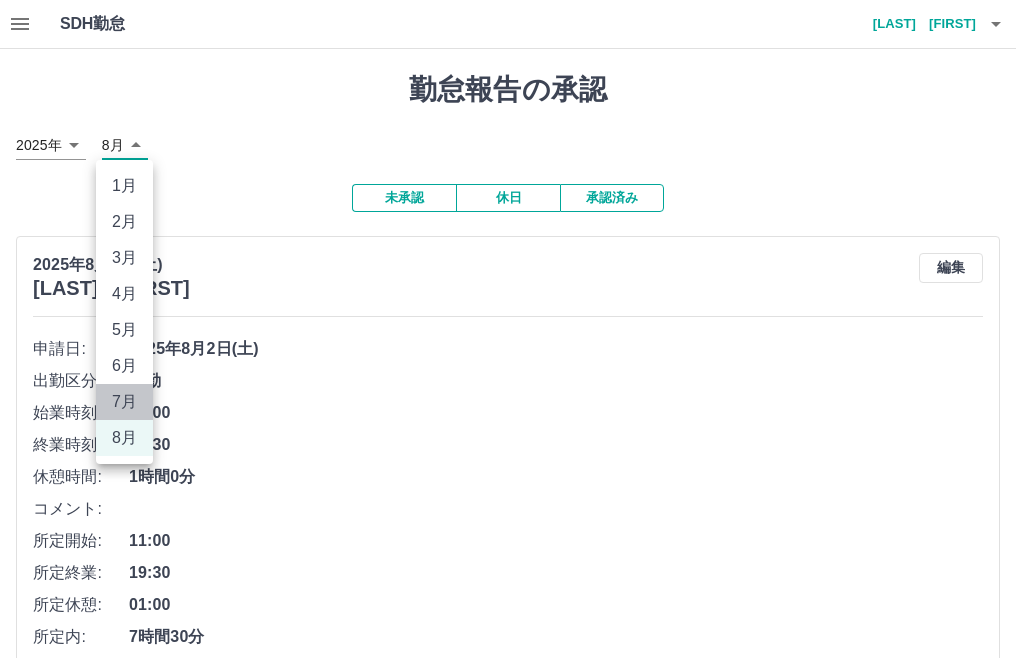 click on "7月" at bounding box center (124, 402) 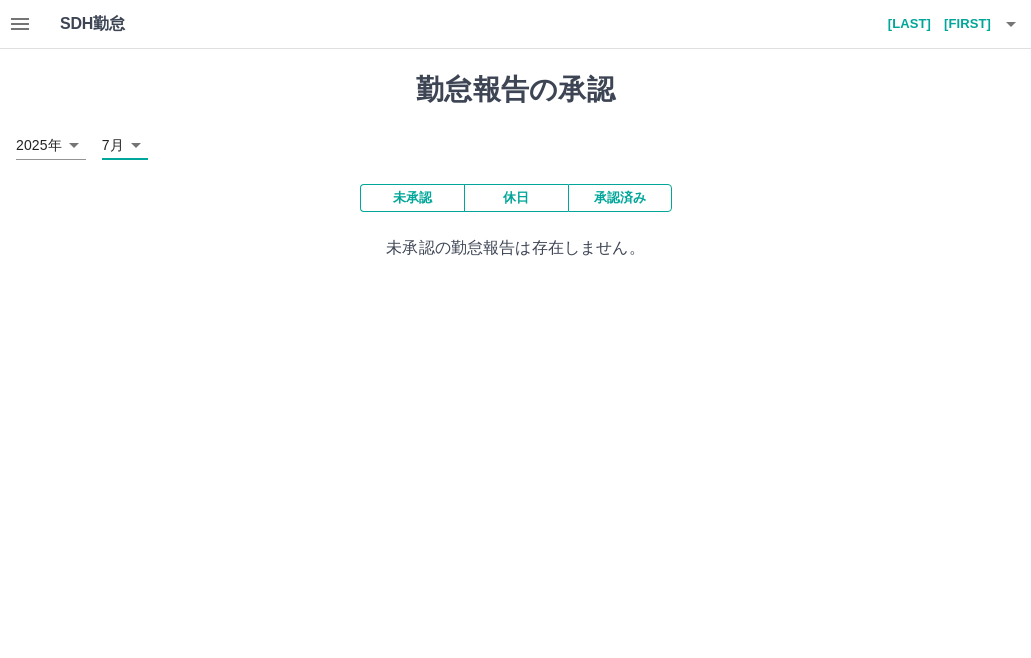 click on "2025年 **** 7月 *" at bounding box center [515, 145] 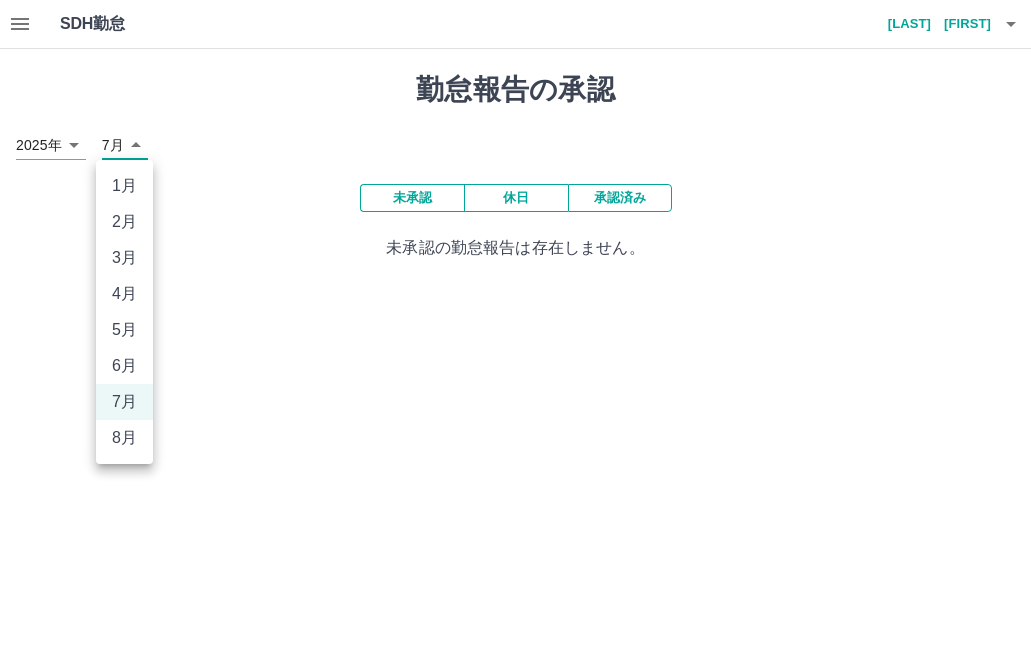 click on "SDH勤怠 [LAST]　[FIRST] 勤怠報告の承認 2025年 **** 7月 * 未承認 休日 承認済み 未承認の勤怠報告は存在しません。 SDH勤怠 1月 2月 3月 4月 5月 6月 7月 8月" at bounding box center [515, 142] 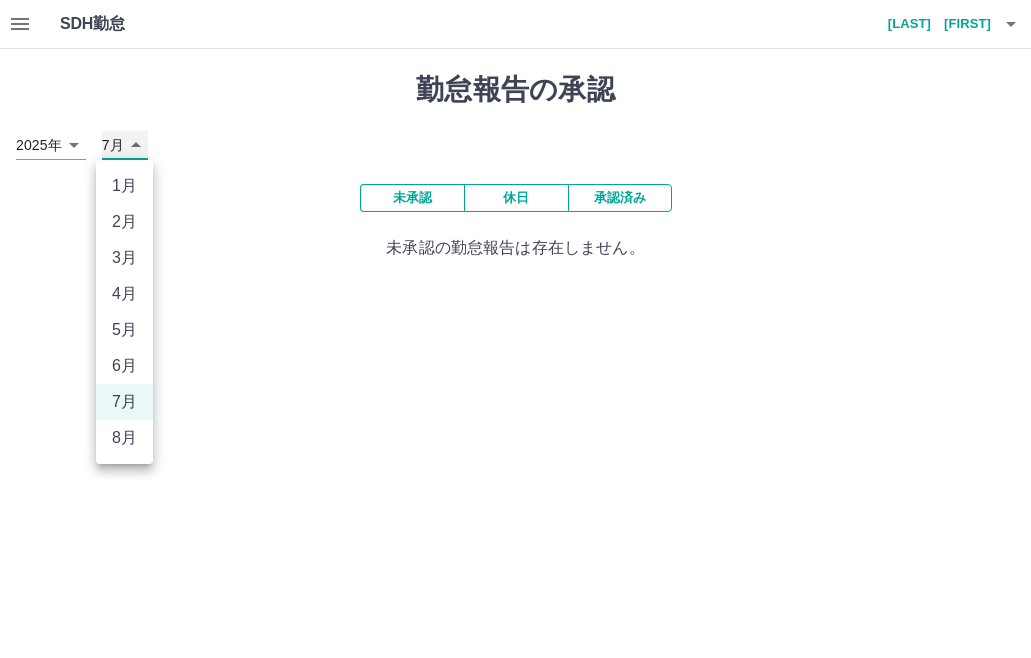 type on "*" 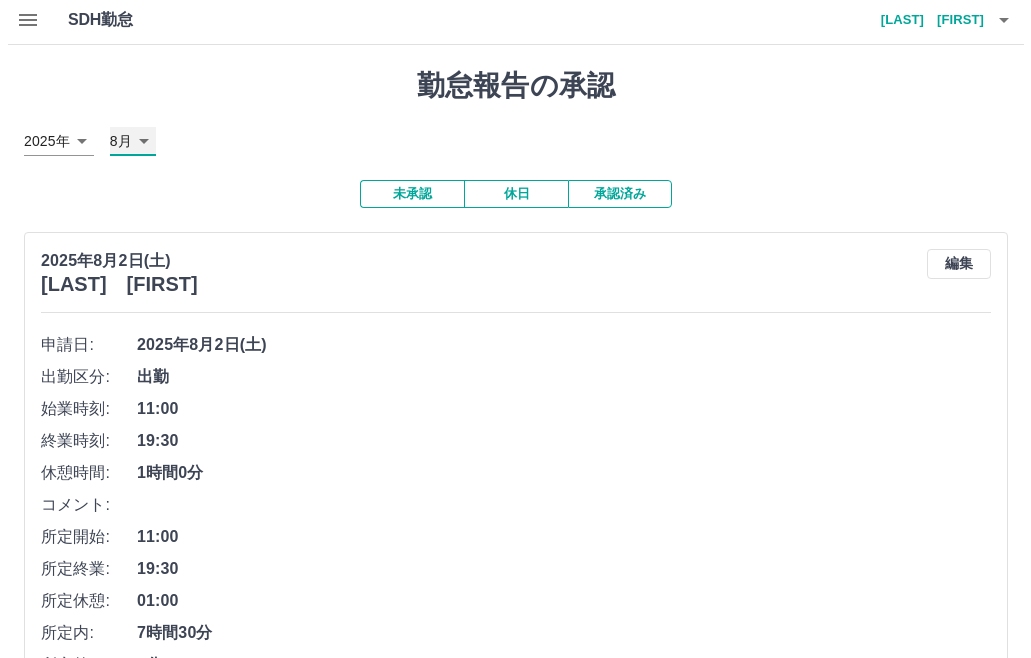 scroll, scrollTop: 0, scrollLeft: 0, axis: both 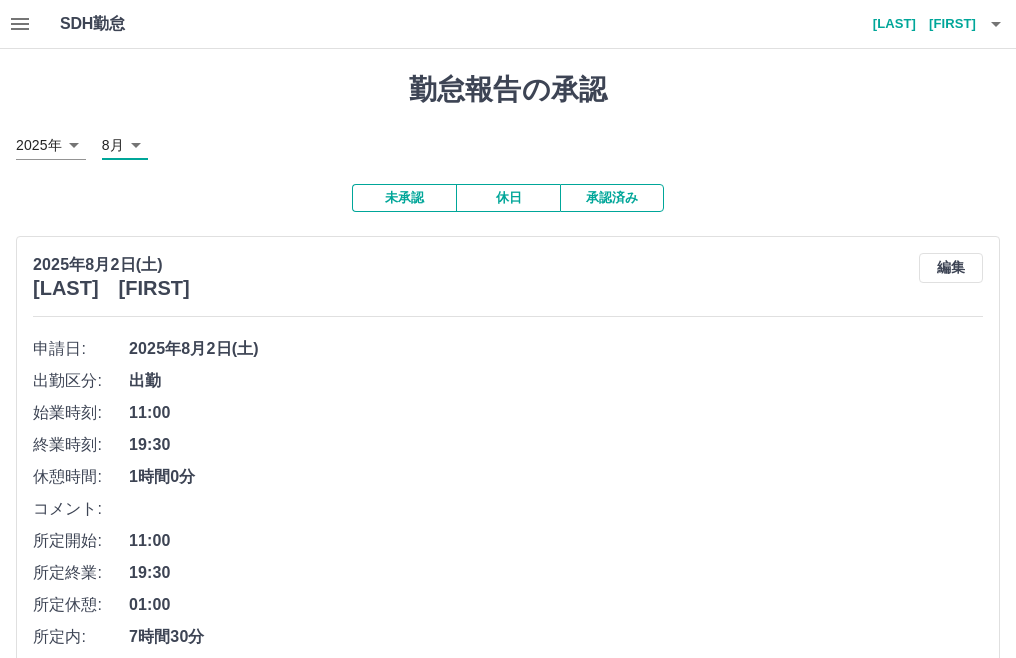 click 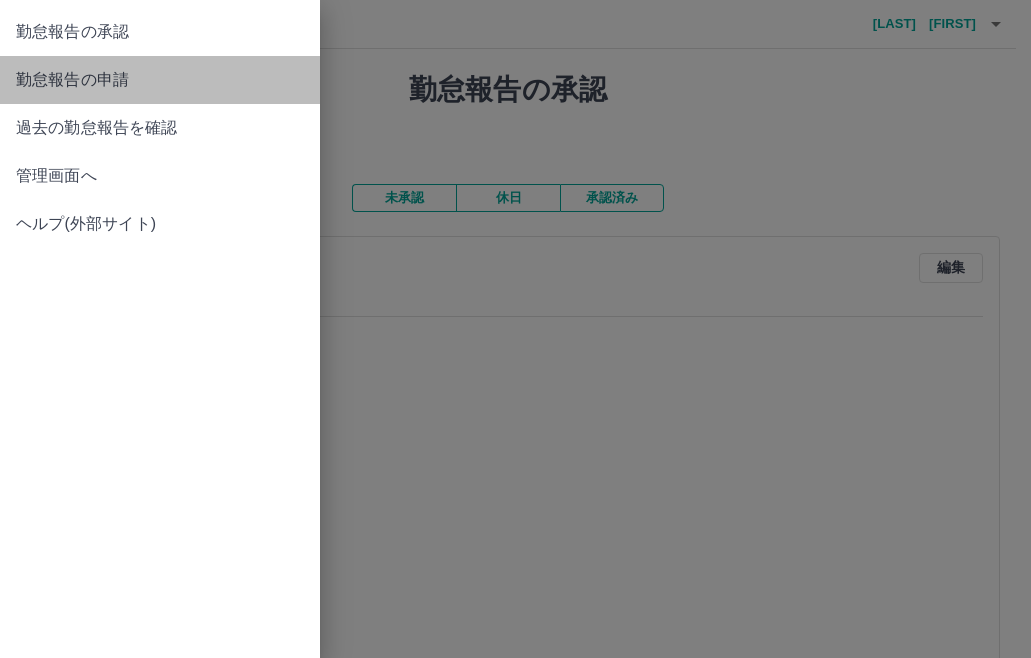 click on "勤怠報告の申請" at bounding box center [160, 80] 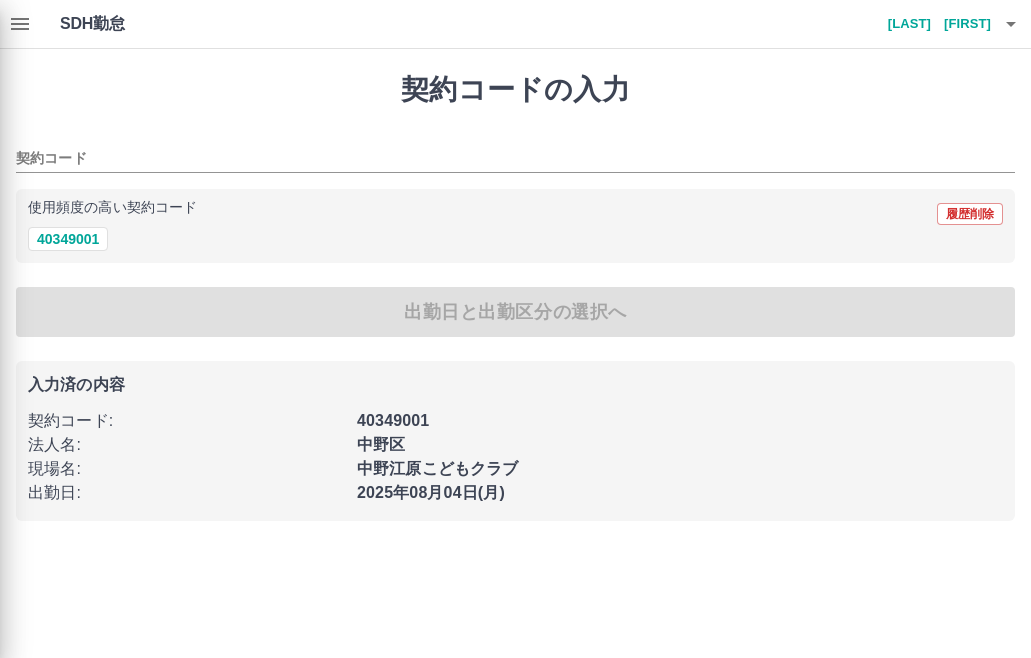 type on "********" 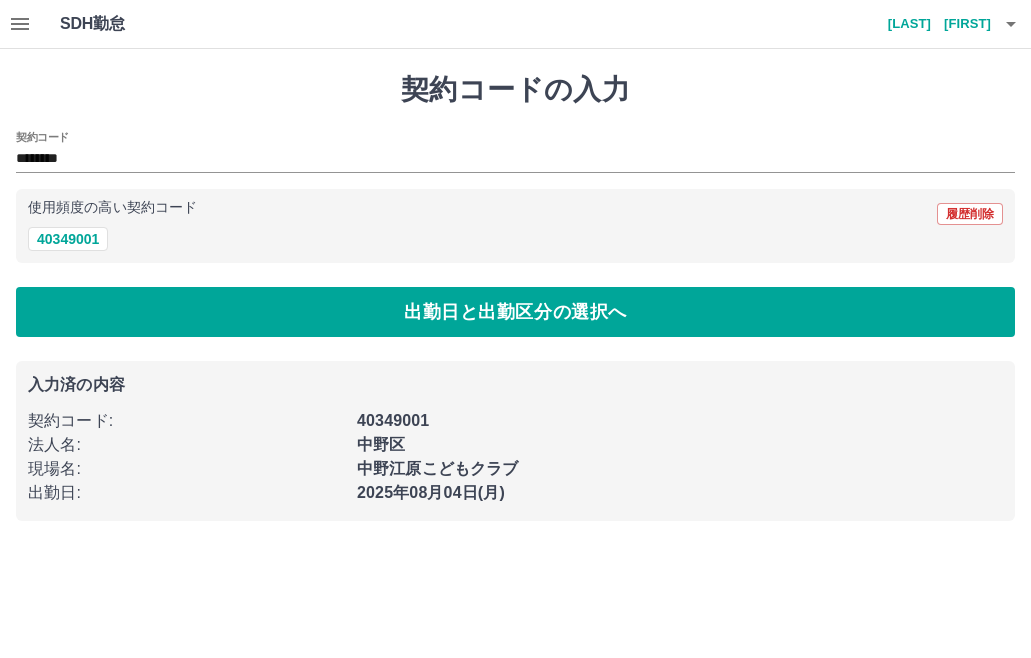 click on "契約コードの入力 契約コード ******** 使用頻度の高い契約コード 履歴削除 40349001 出勤日と出勤区分の選択へ 入力済の内容 契約コード : 40349001 法人名 : [CITY] 現場名 : [CITY]こどもクラブ 出勤日 : 2025年08月04日(月)" at bounding box center [515, 297] 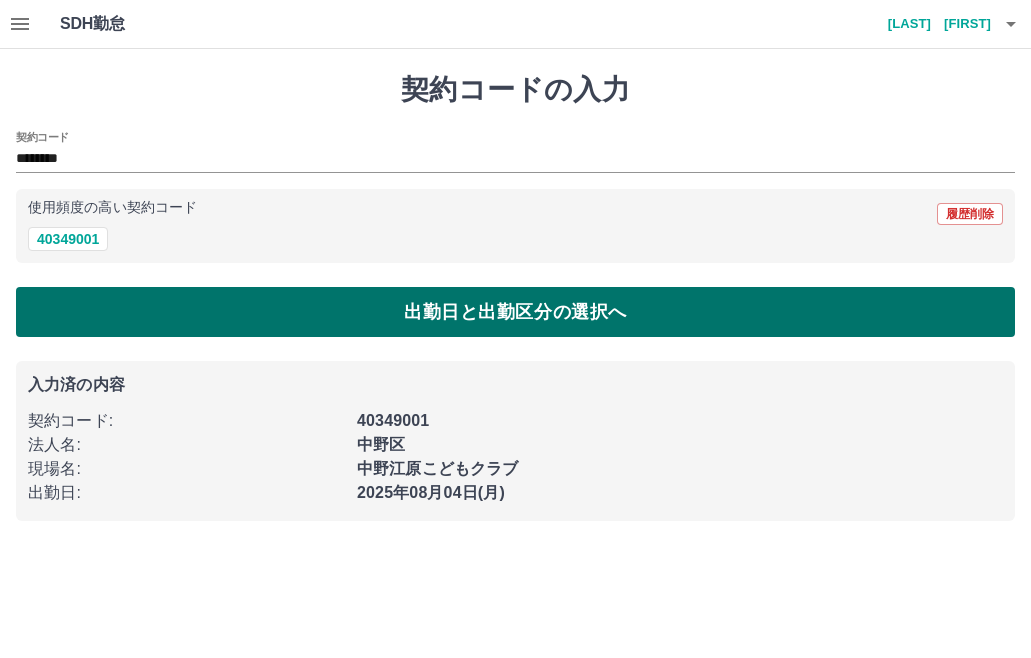 click on "出勤日と出勤区分の選択へ" at bounding box center (515, 312) 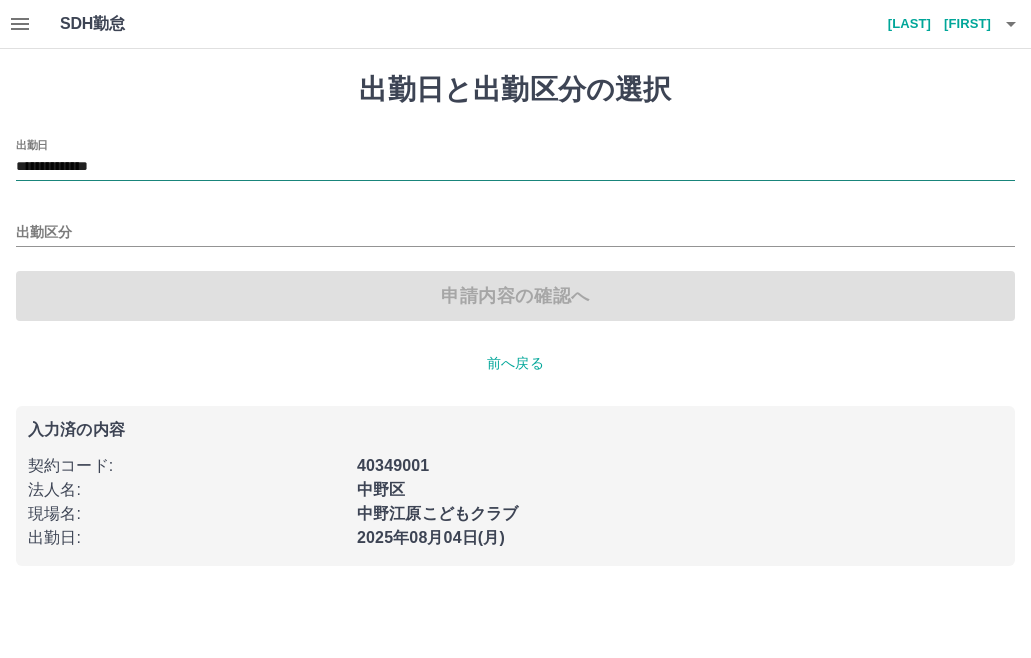 click on "**********" at bounding box center [515, 167] 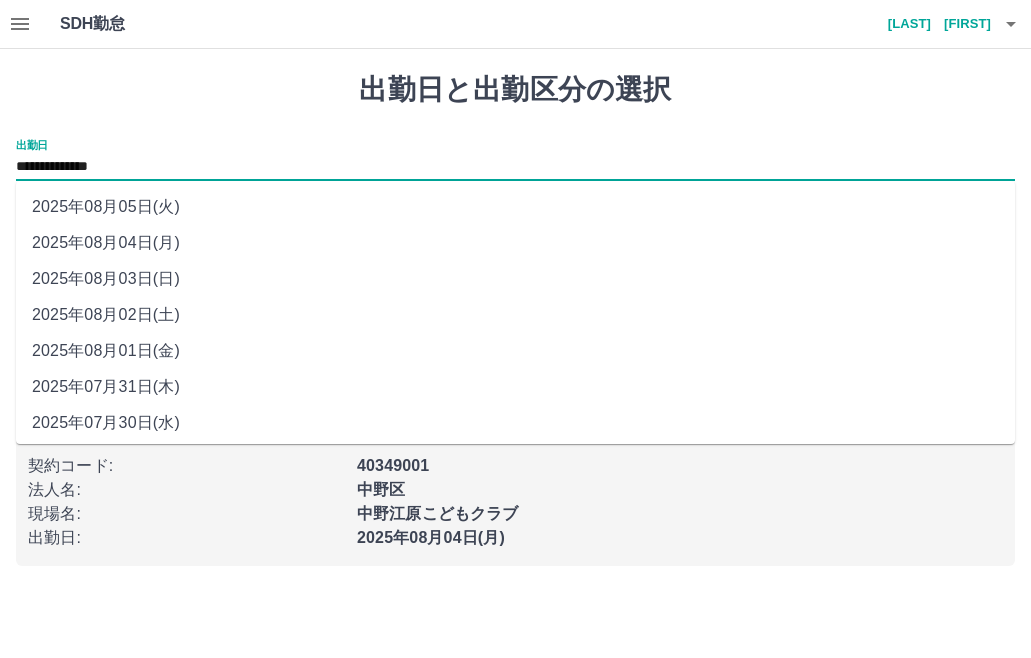 click on "2025年08月02日(土)" at bounding box center [515, 315] 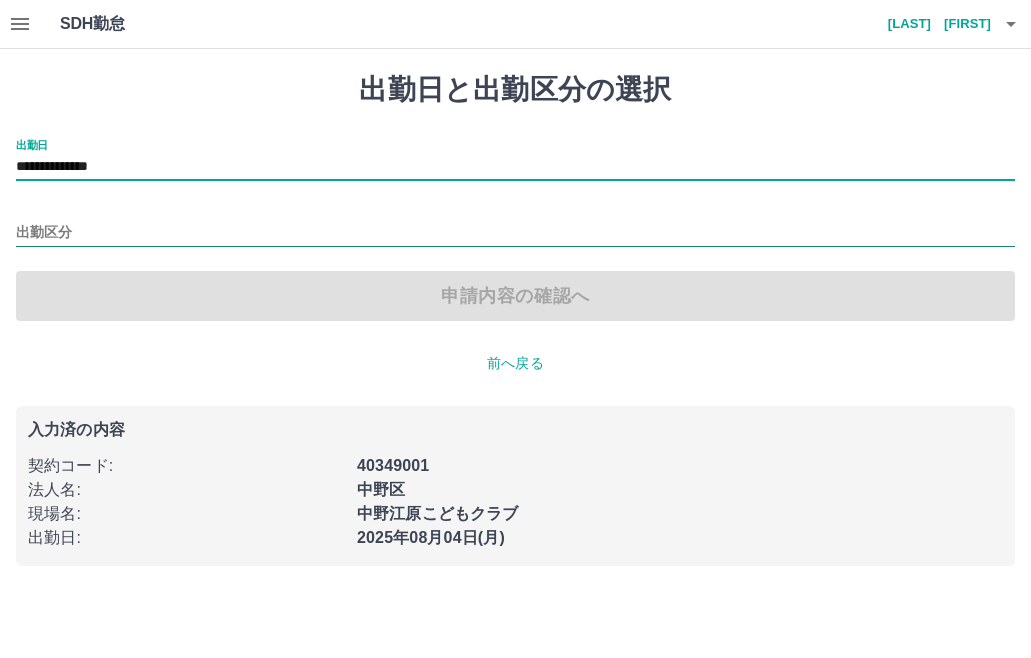 click on "出勤区分" at bounding box center [515, 233] 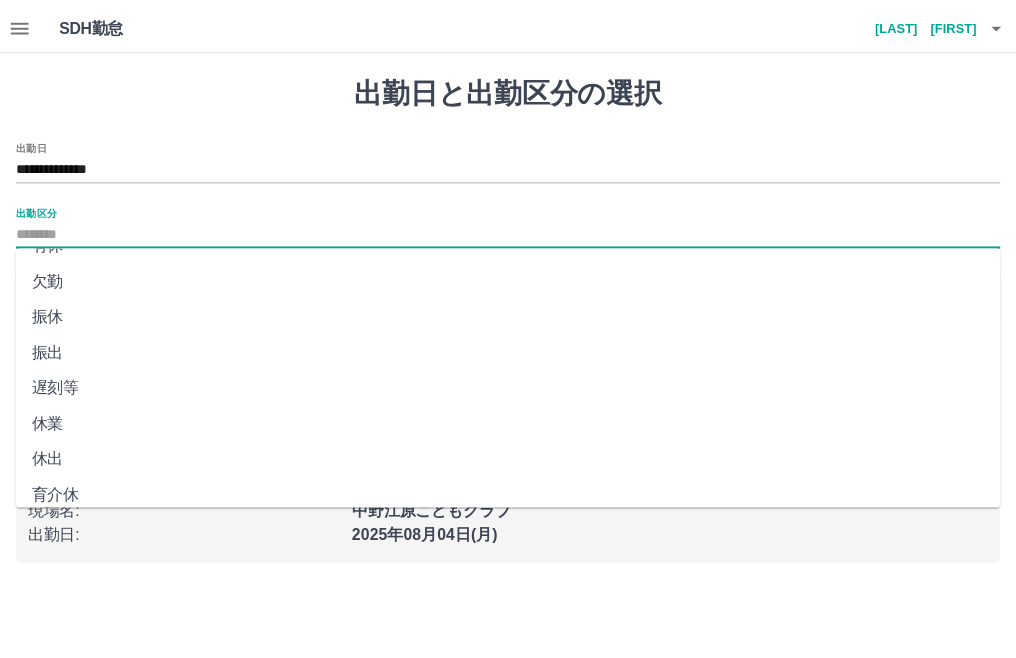 scroll, scrollTop: 200, scrollLeft: 0, axis: vertical 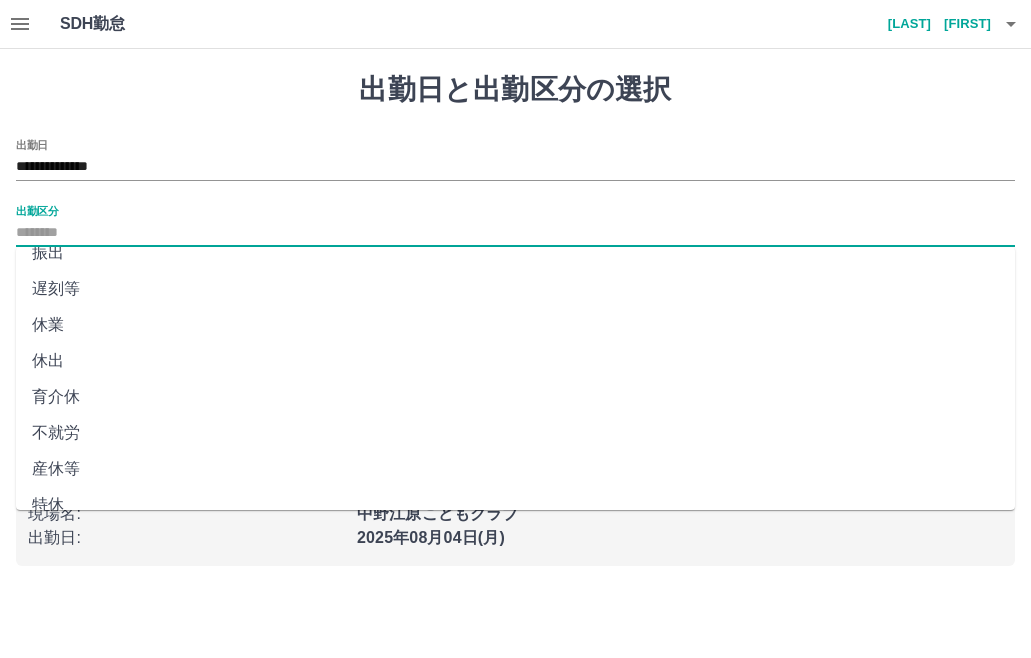 click on "休出" at bounding box center (515, 361) 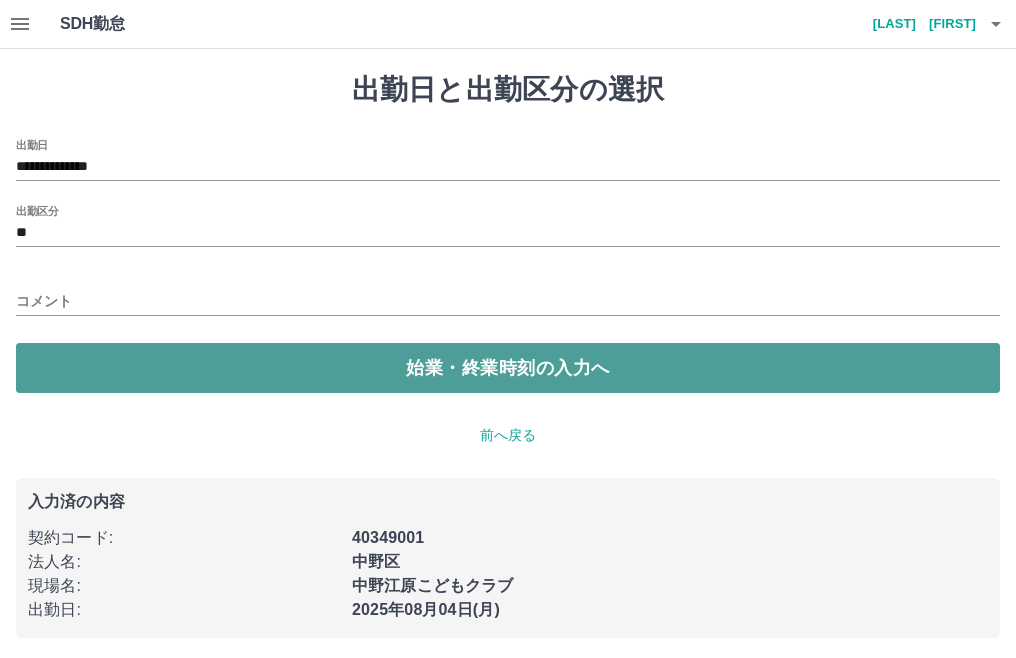 click on "始業・終業時刻の入力へ" at bounding box center [508, 368] 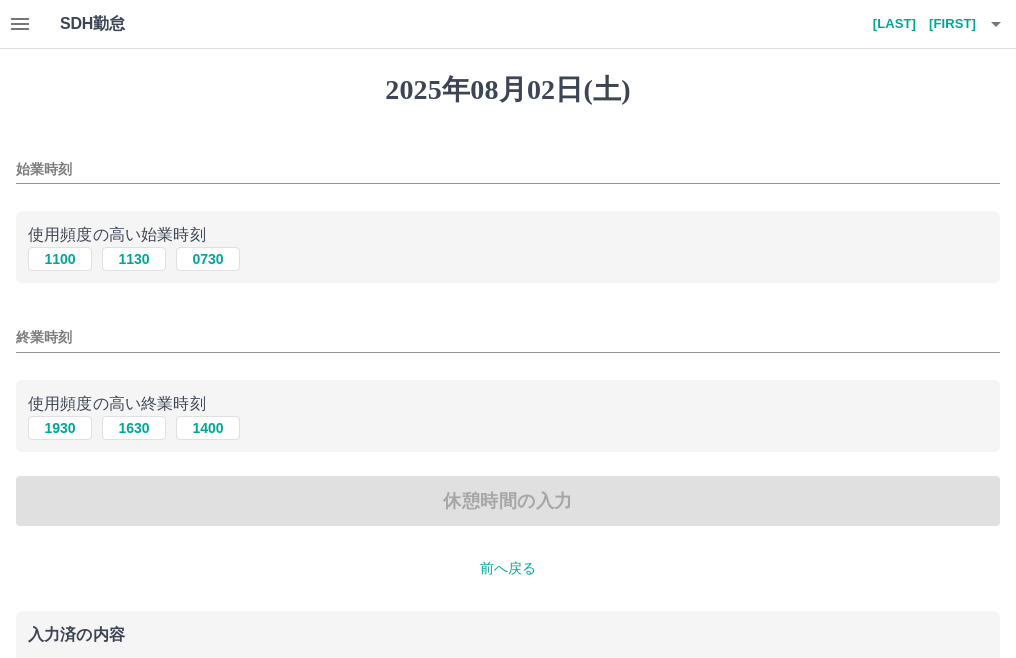 click on "始業時刻" at bounding box center (508, 169) 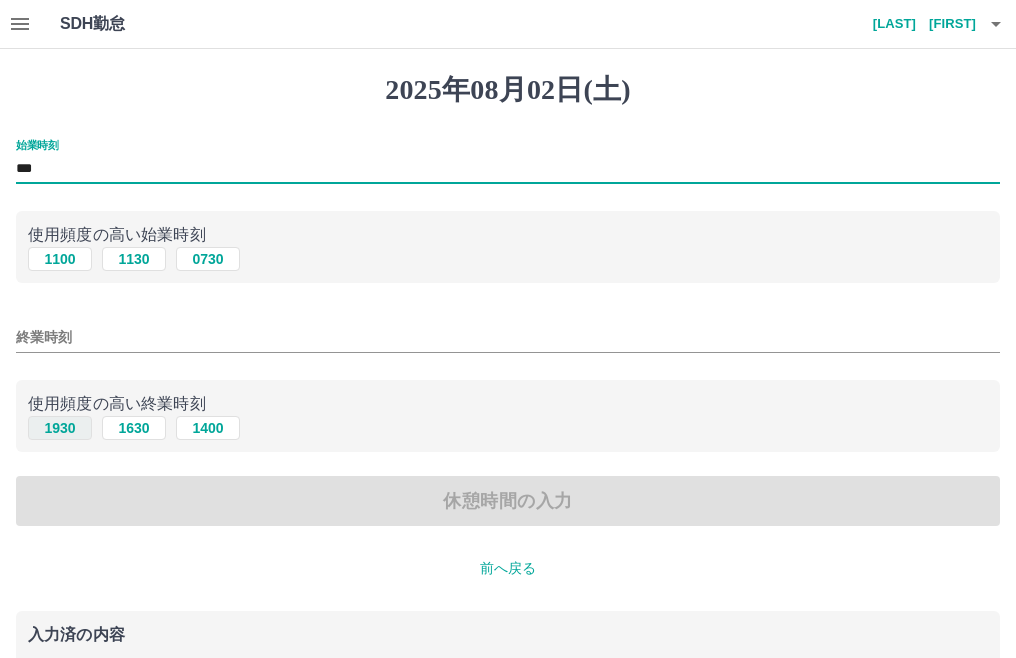 type on "***" 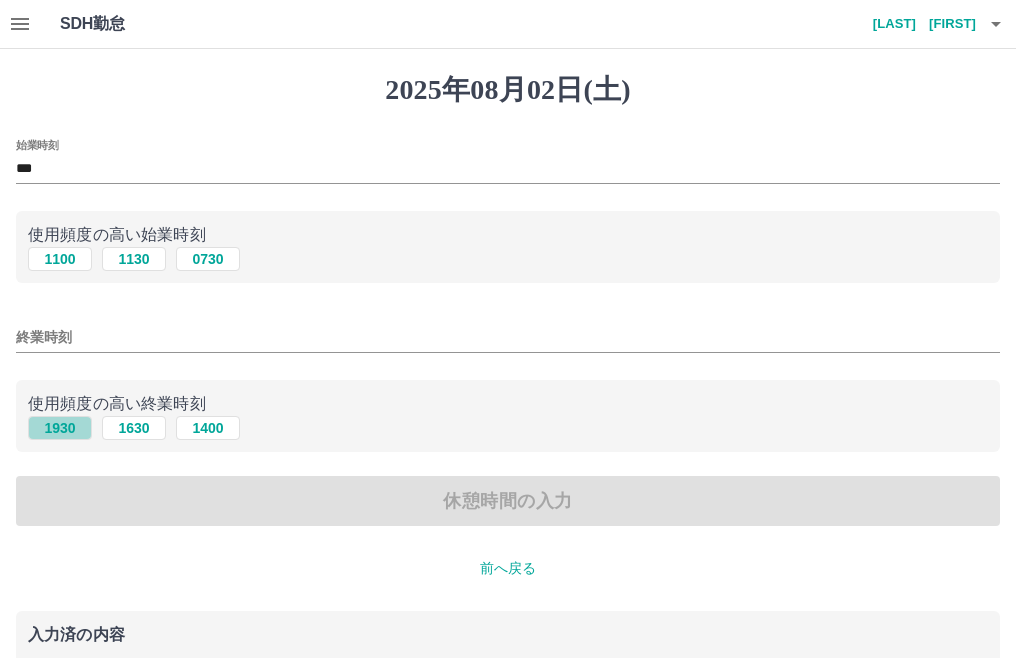 click on "1930" at bounding box center (60, 428) 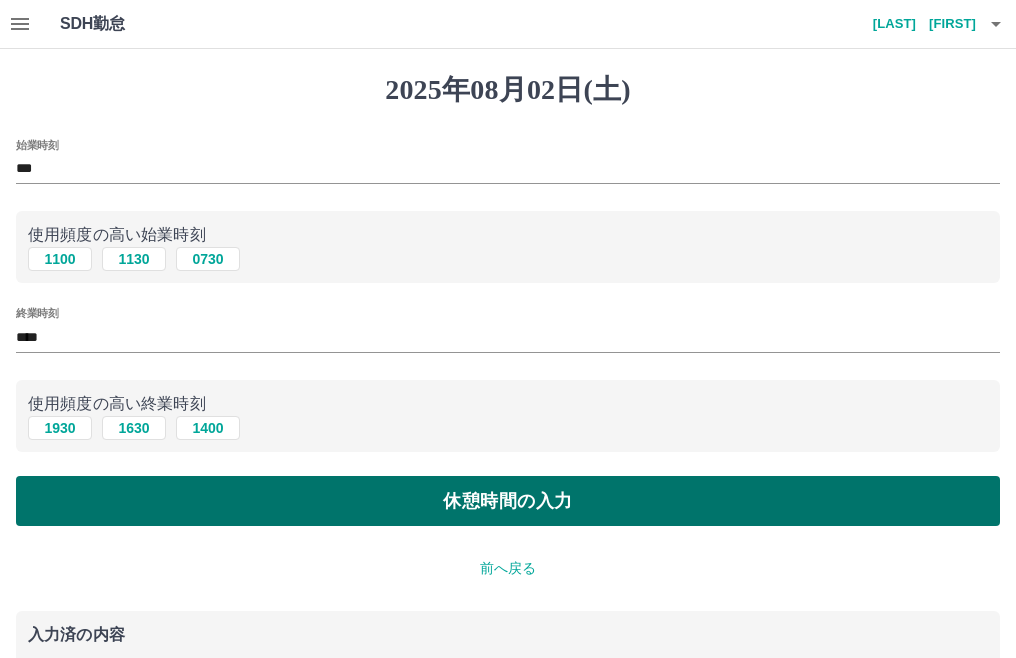 click on "休憩時間の入力" at bounding box center (508, 501) 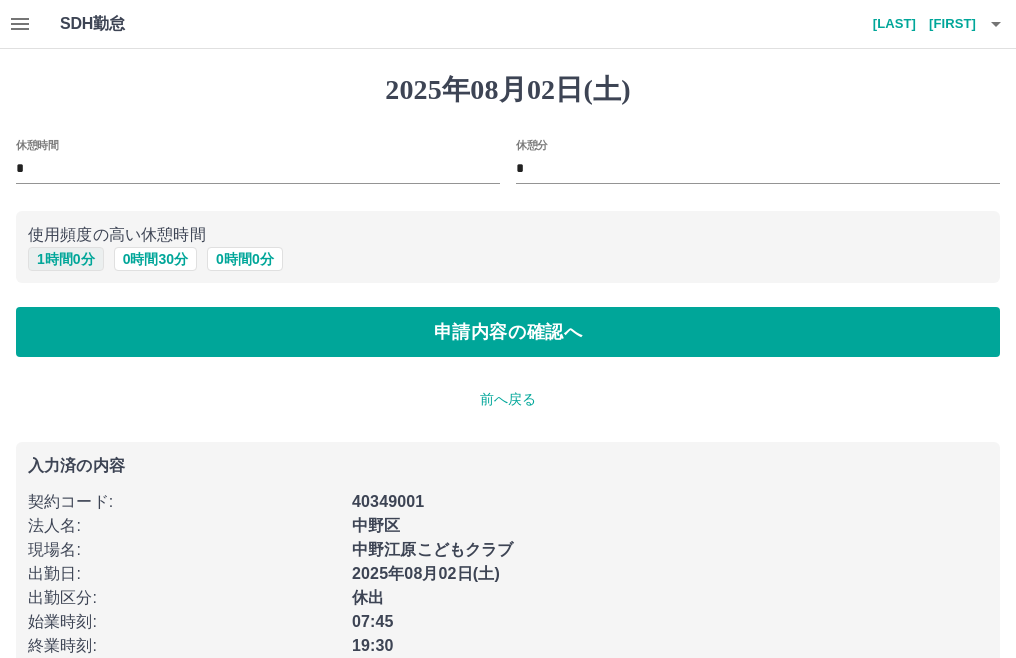 click on "1 時間 0 分" at bounding box center [66, 259] 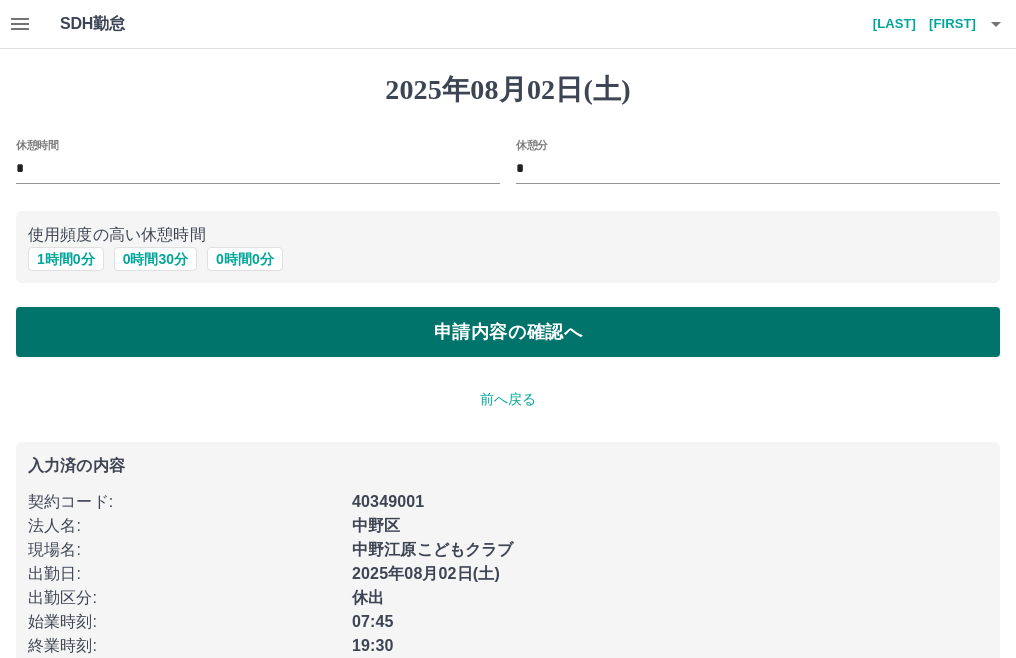click on "申請内容の確認へ" at bounding box center [508, 332] 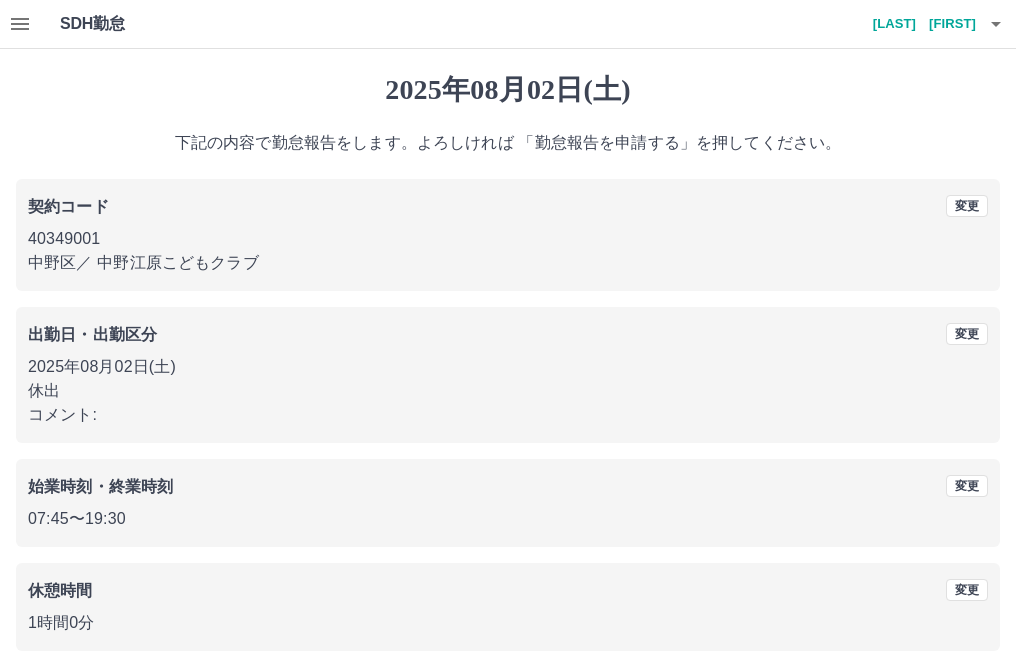 scroll, scrollTop: 91, scrollLeft: 0, axis: vertical 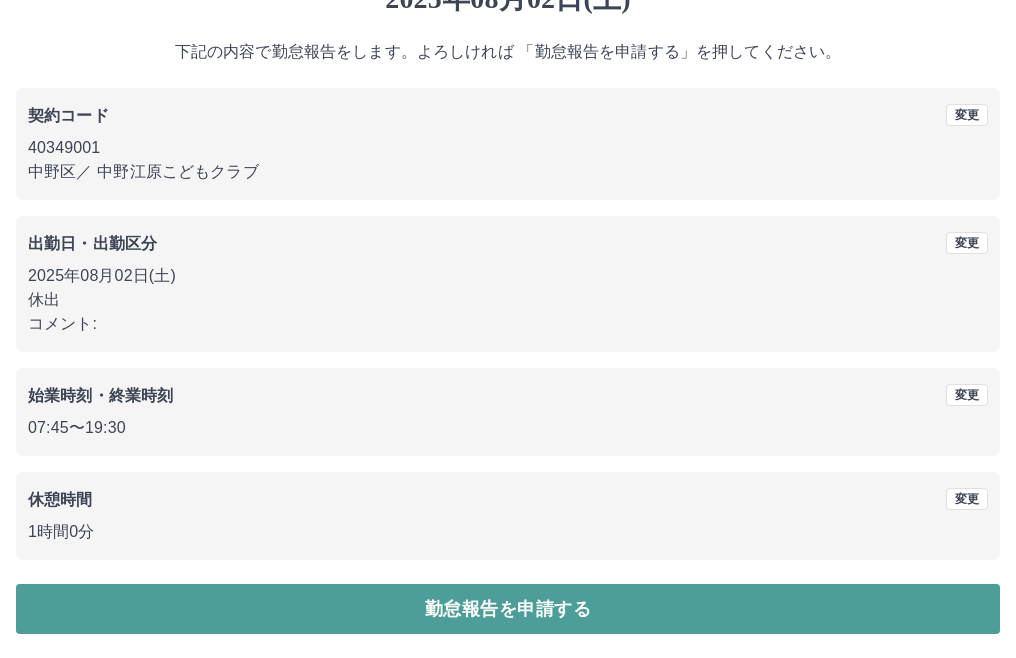 click on "勤怠報告を申請する" at bounding box center (508, 609) 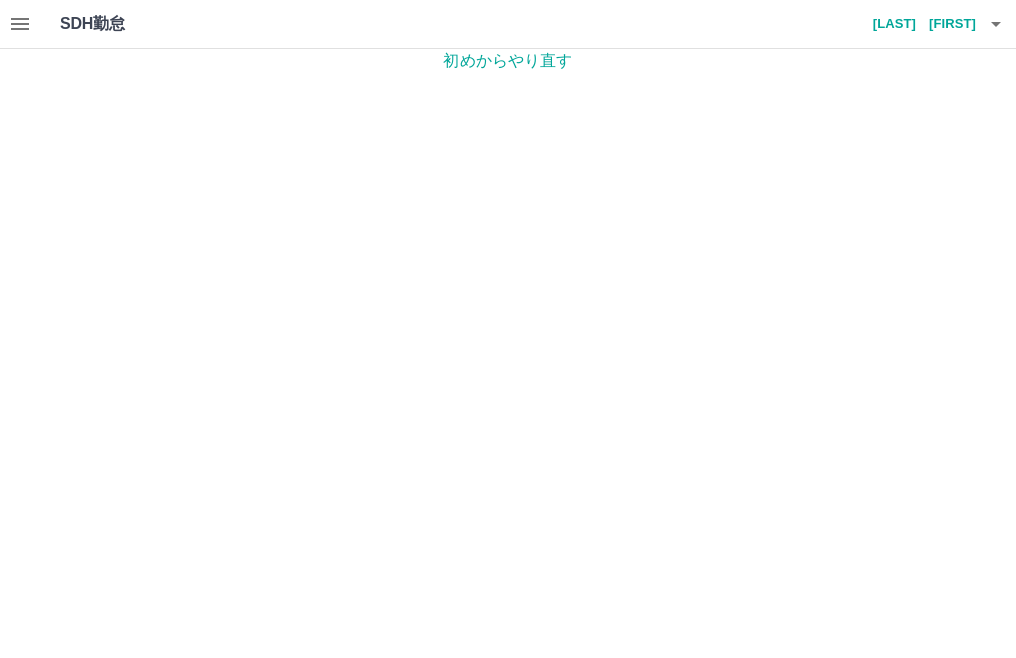 scroll, scrollTop: 0, scrollLeft: 0, axis: both 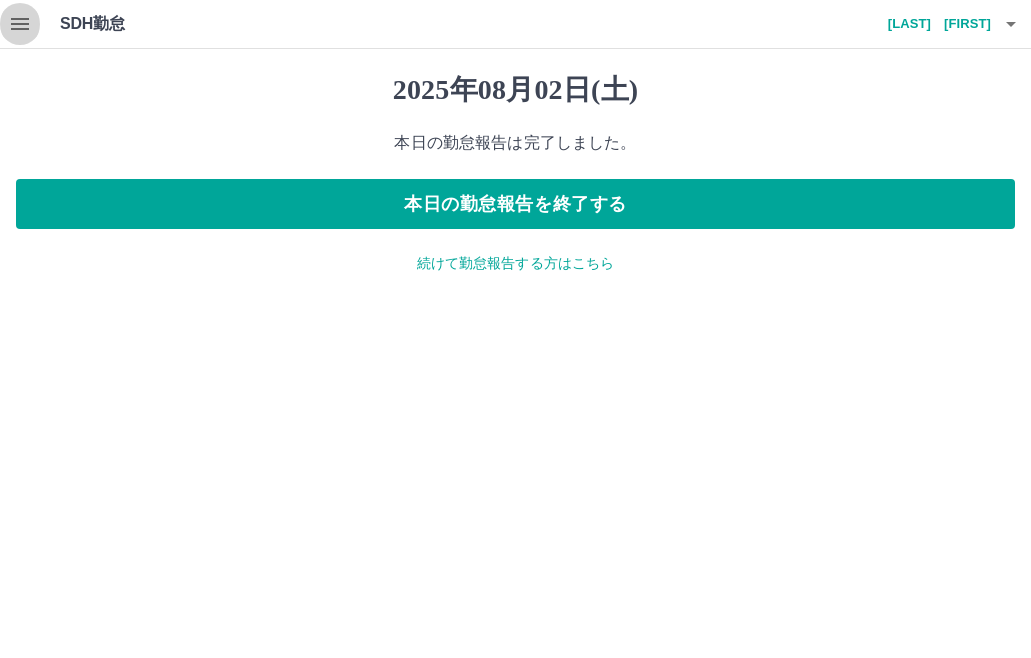 click 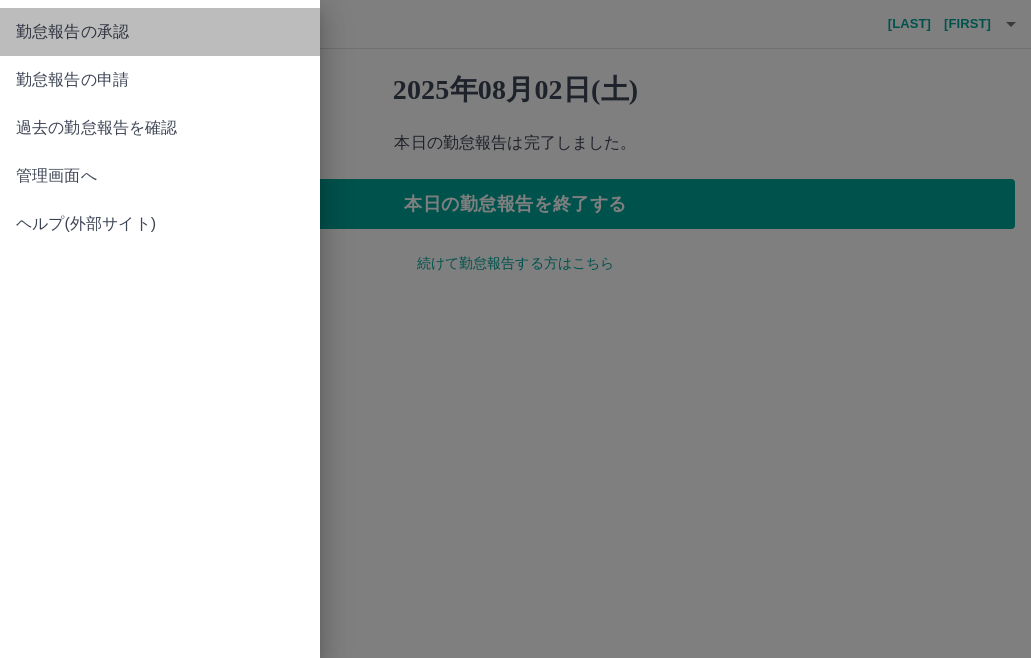 click on "勤怠報告の承認" at bounding box center (160, 32) 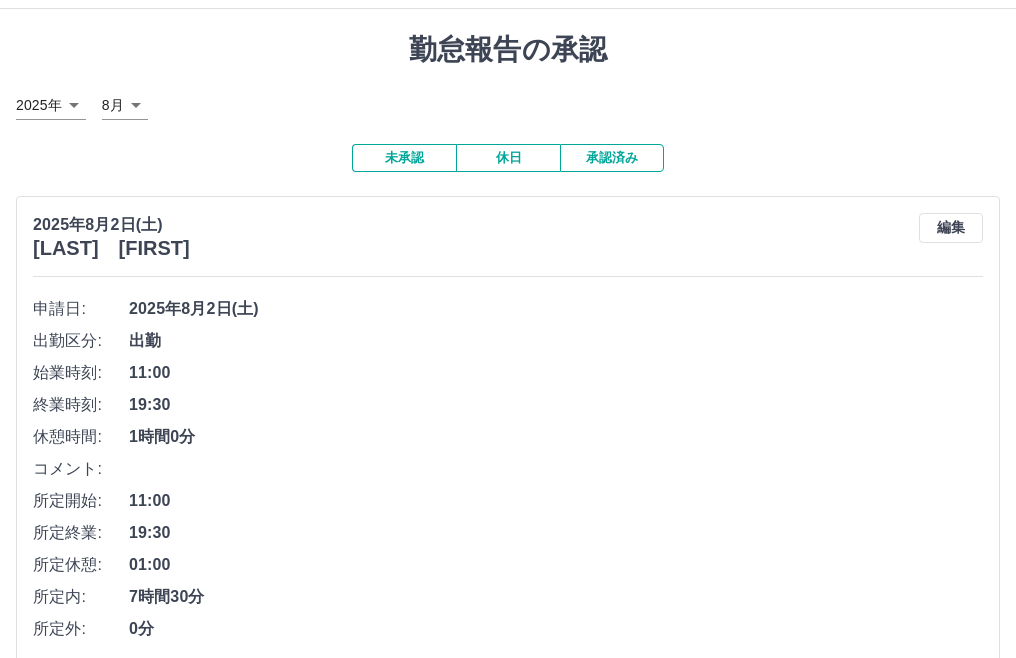 scroll, scrollTop: 532, scrollLeft: 0, axis: vertical 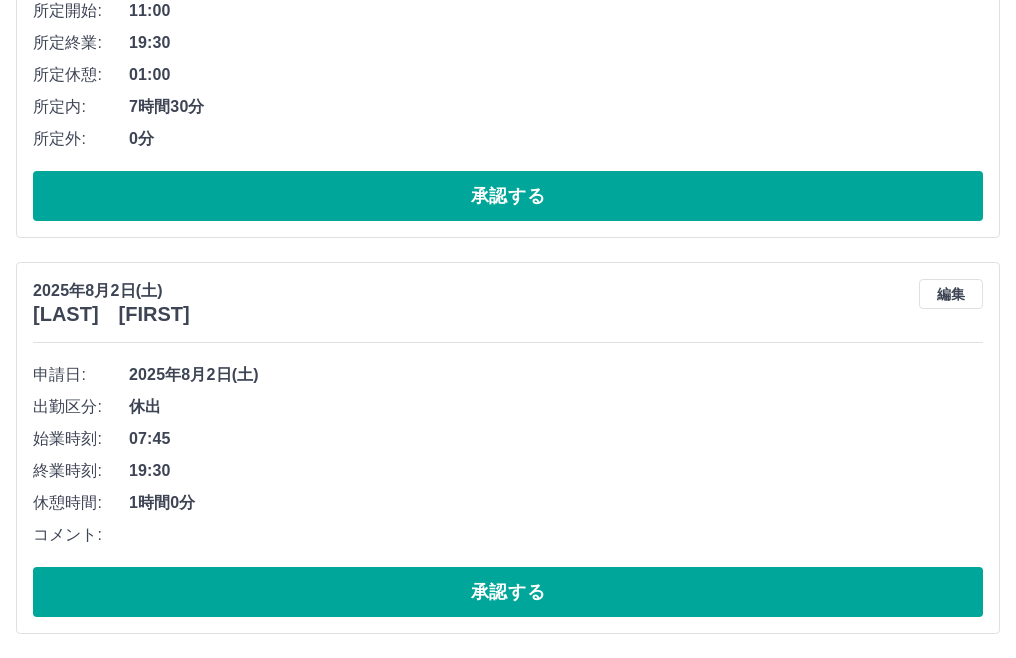 click on "編集" at bounding box center (951, 294) 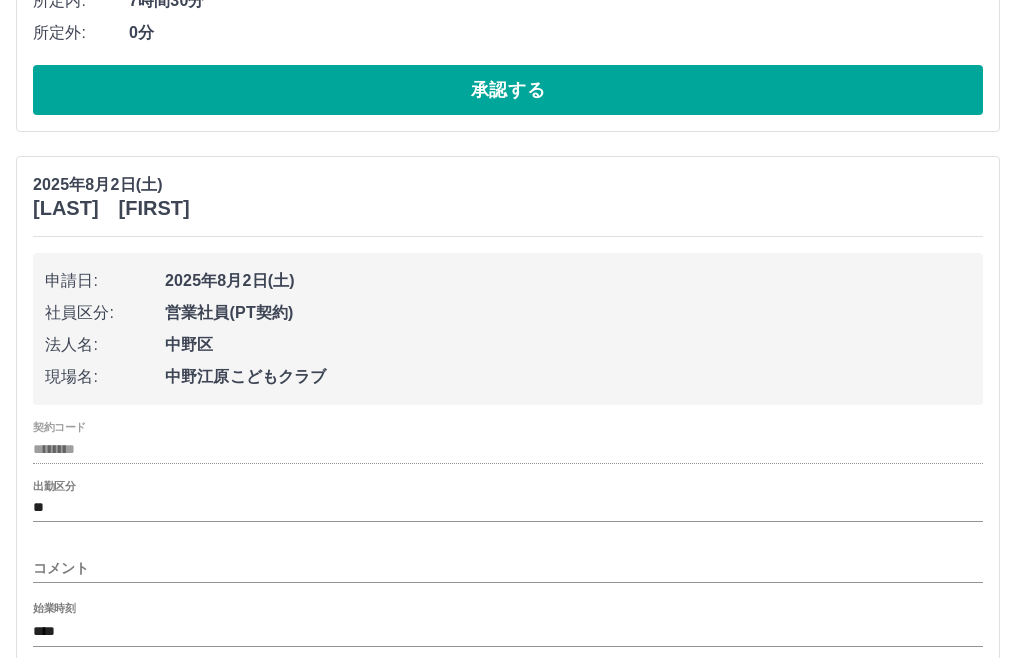 scroll, scrollTop: 832, scrollLeft: 0, axis: vertical 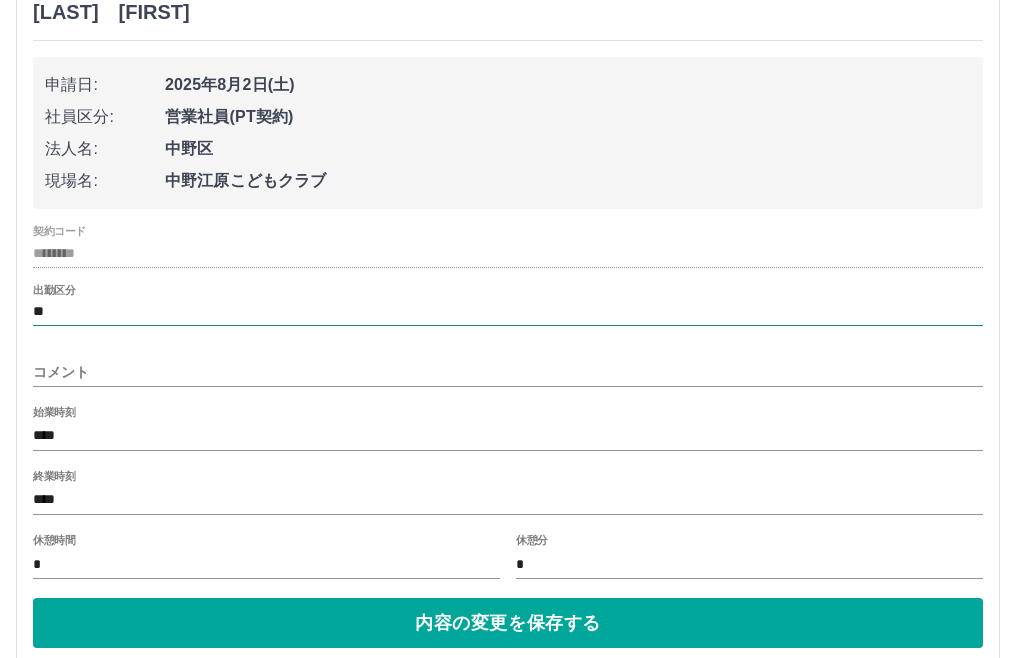 click on "**" at bounding box center (508, 312) 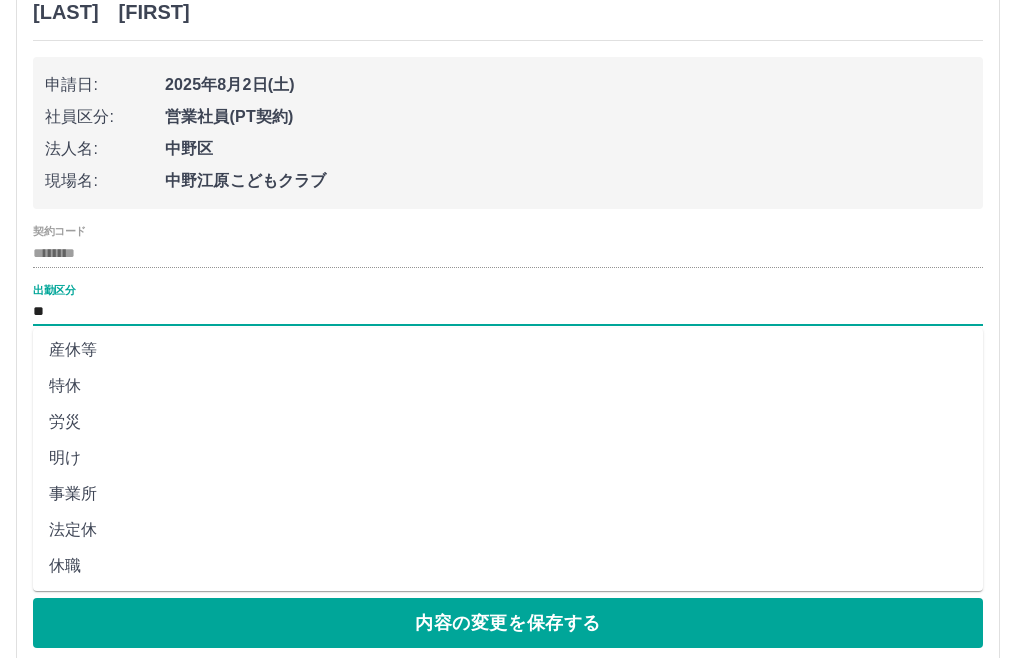 scroll, scrollTop: 401, scrollLeft: 0, axis: vertical 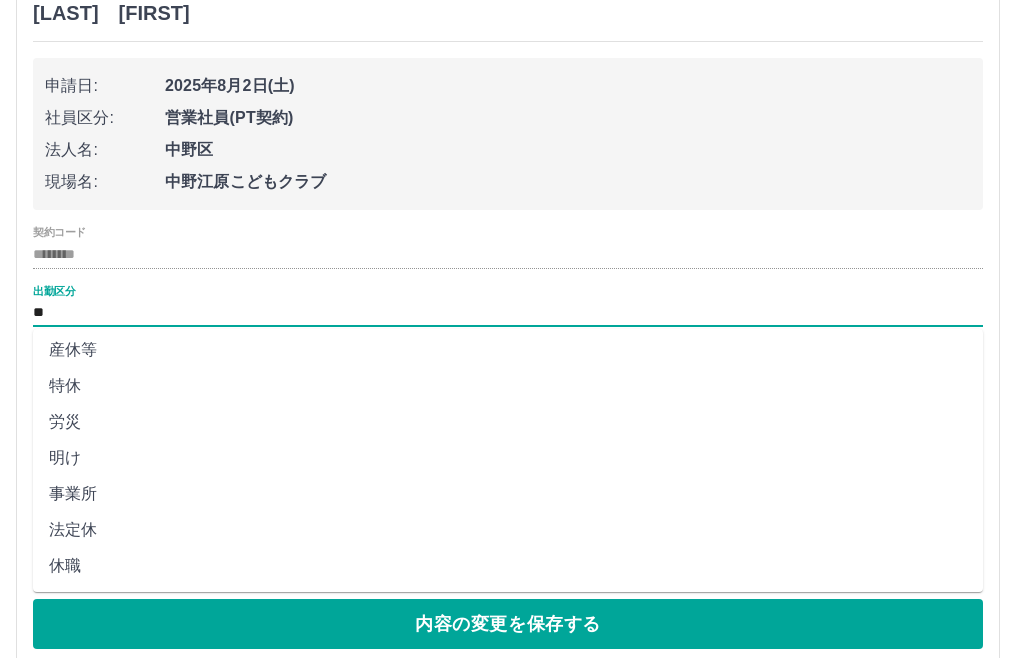 click on "**" at bounding box center [508, 313] 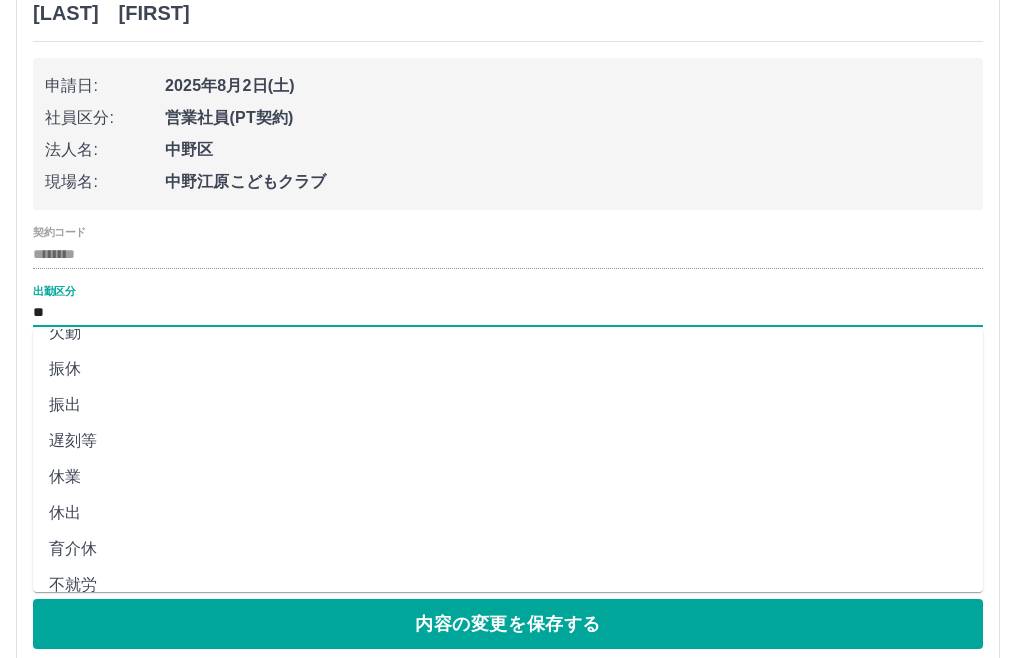 scroll, scrollTop: 0, scrollLeft: 0, axis: both 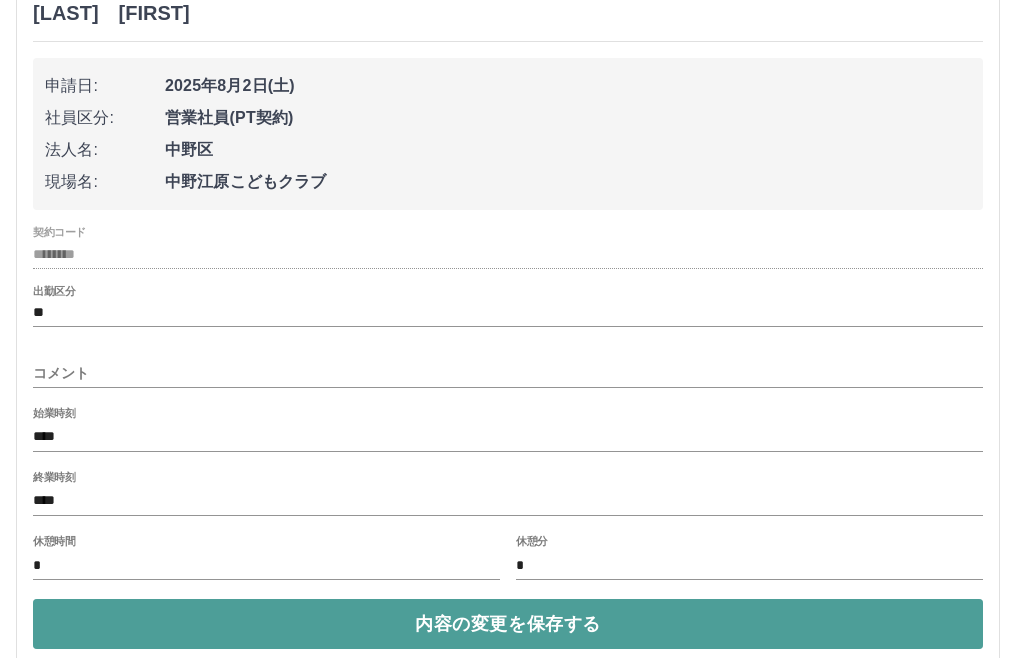click on "内容の変更を保存する" at bounding box center (508, 624) 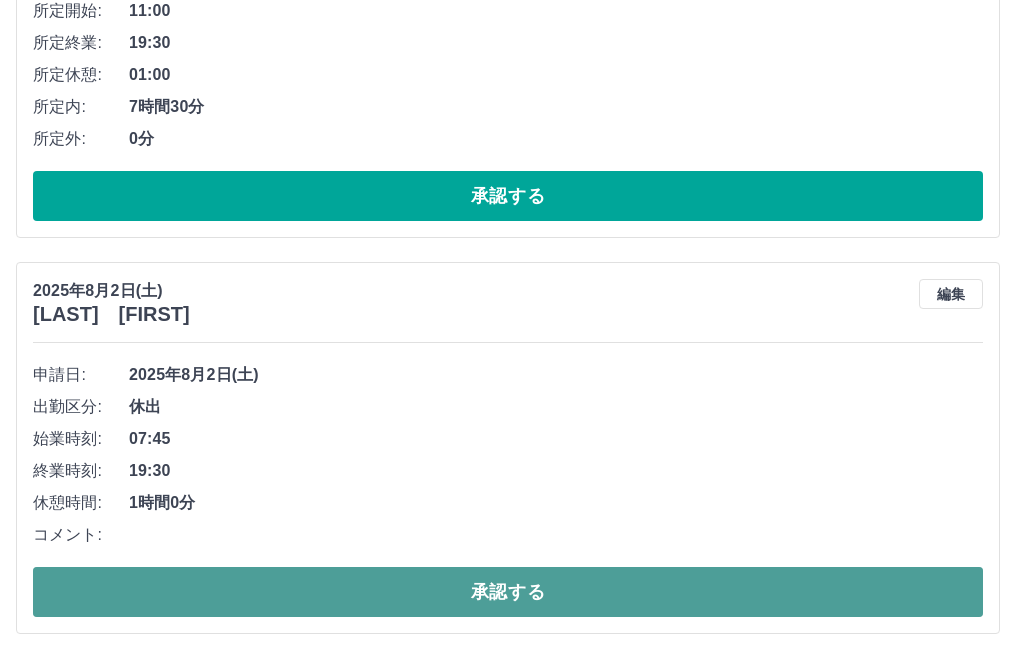 click on "承認する" at bounding box center (508, 592) 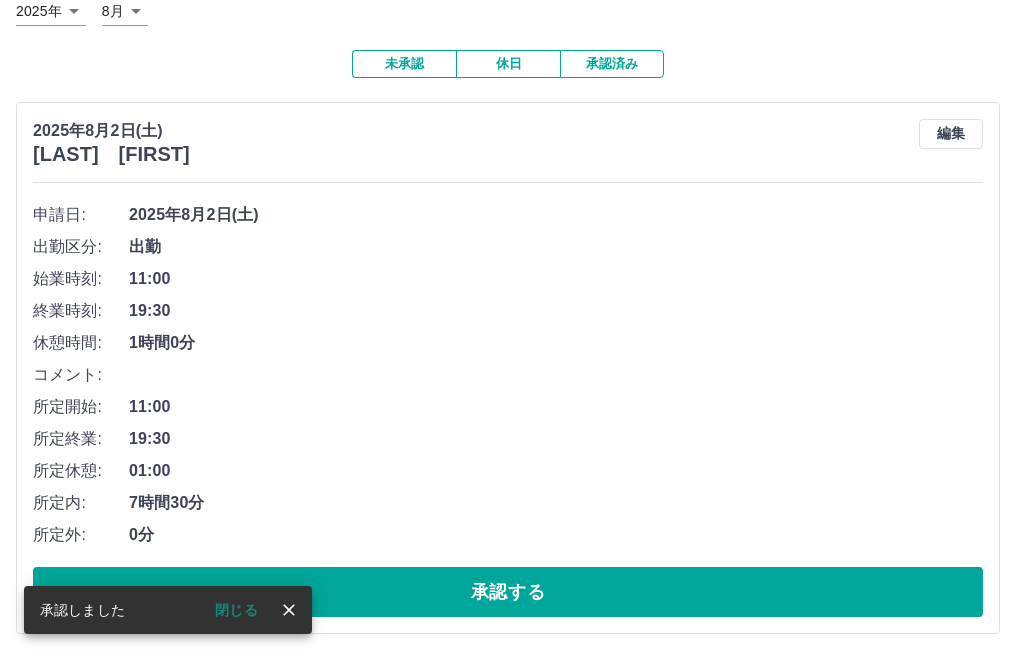 scroll, scrollTop: 136, scrollLeft: 0, axis: vertical 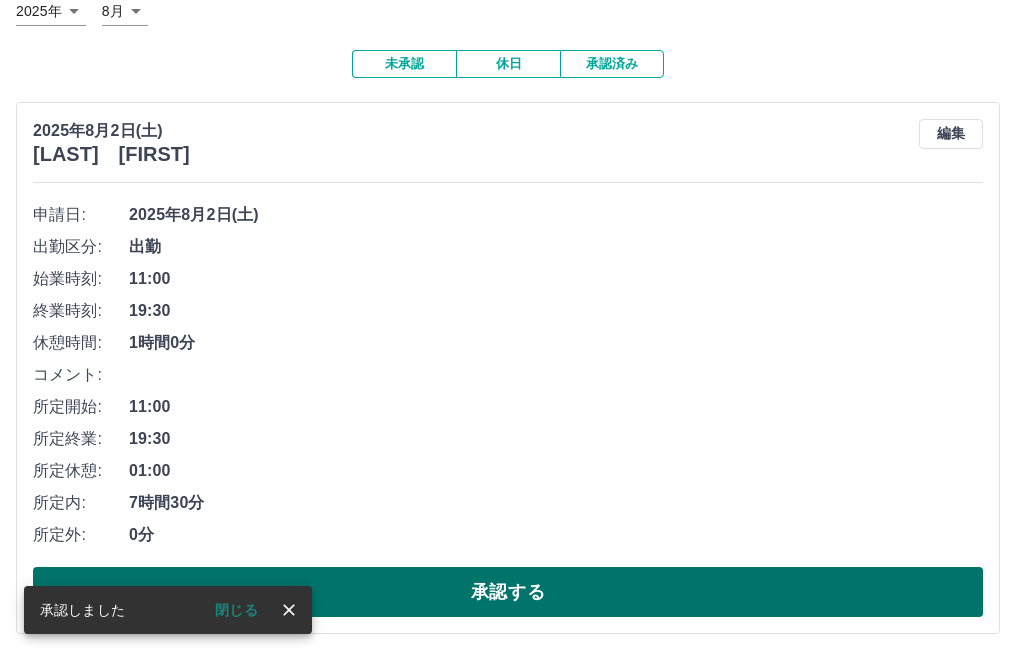 click on "承認する" at bounding box center (508, 592) 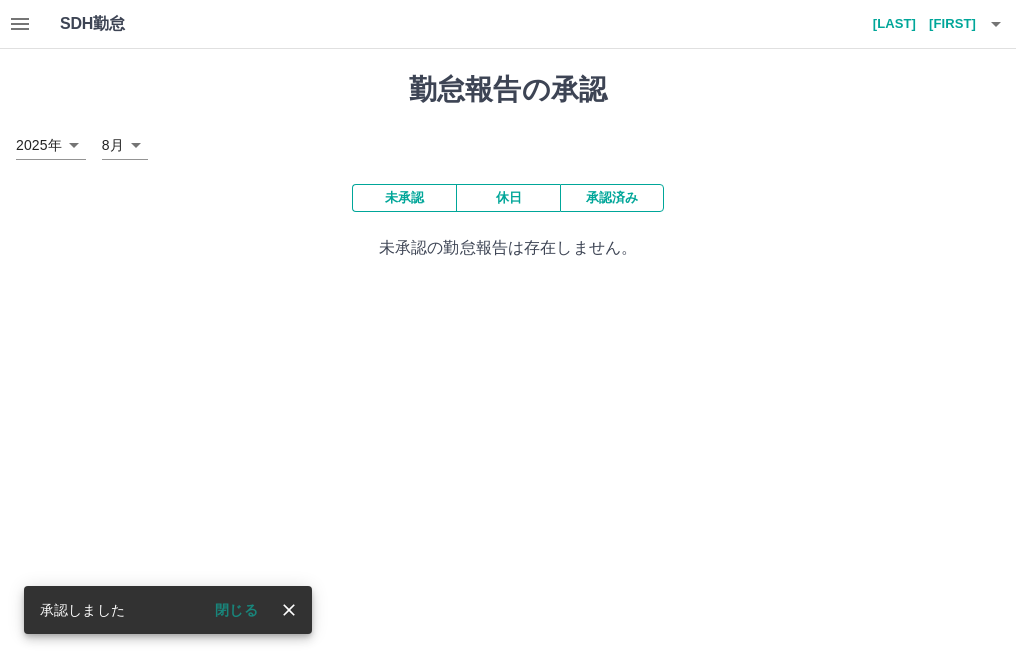scroll, scrollTop: 0, scrollLeft: 0, axis: both 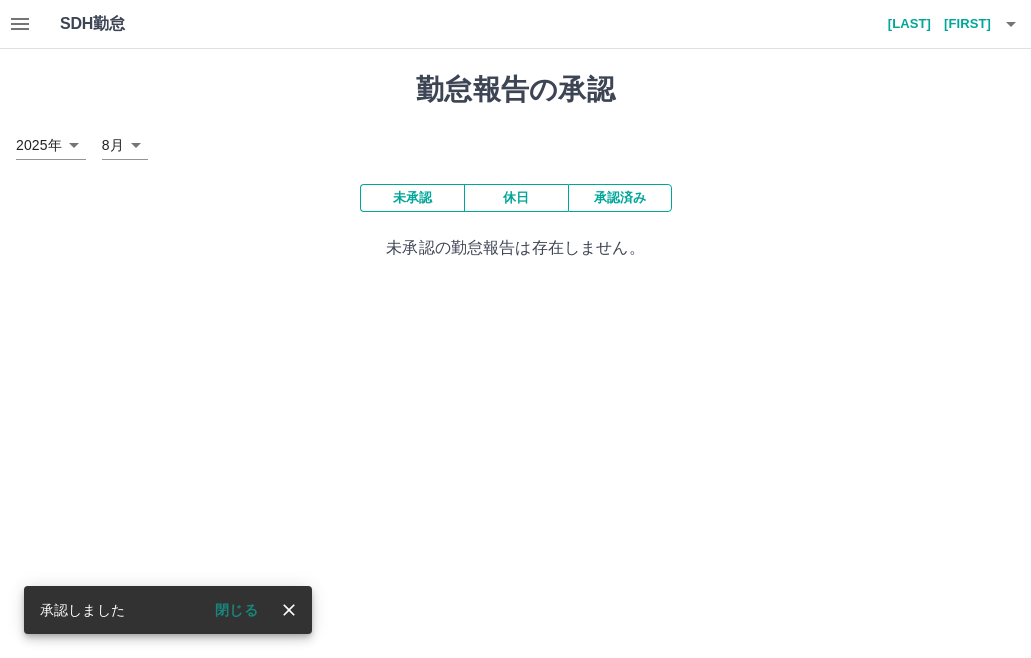 click on "休日" at bounding box center (516, 198) 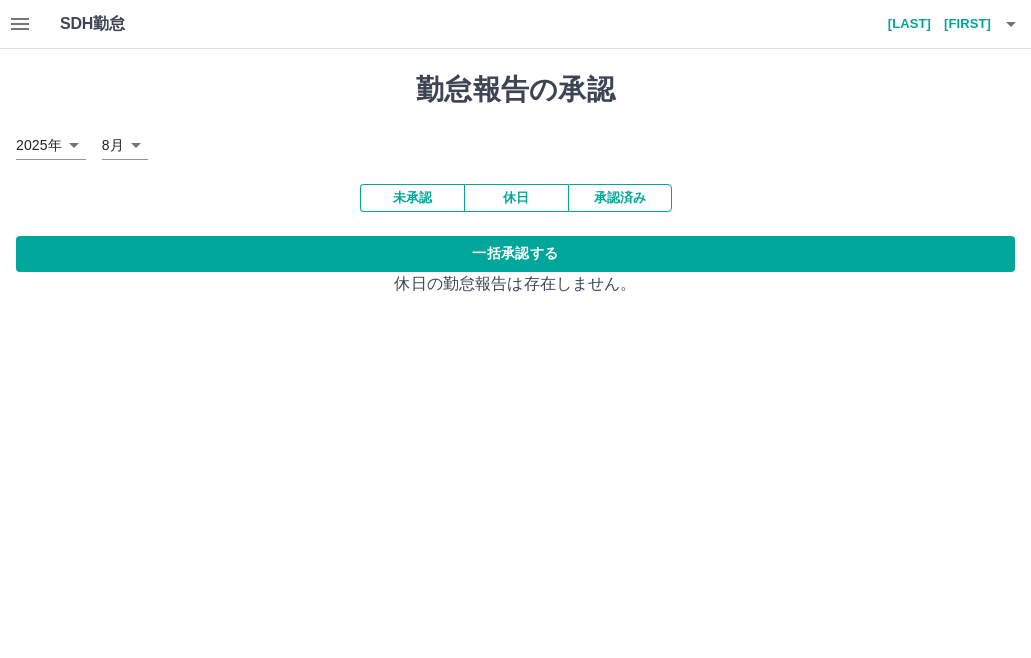 click on "承認済み" at bounding box center [620, 198] 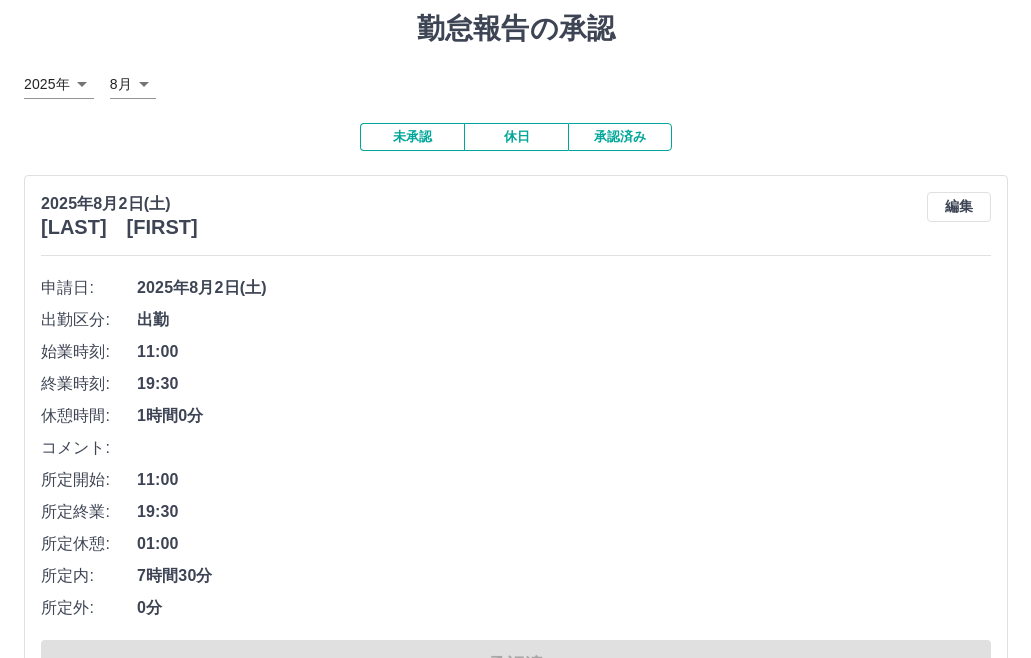 scroll, scrollTop: 0, scrollLeft: 0, axis: both 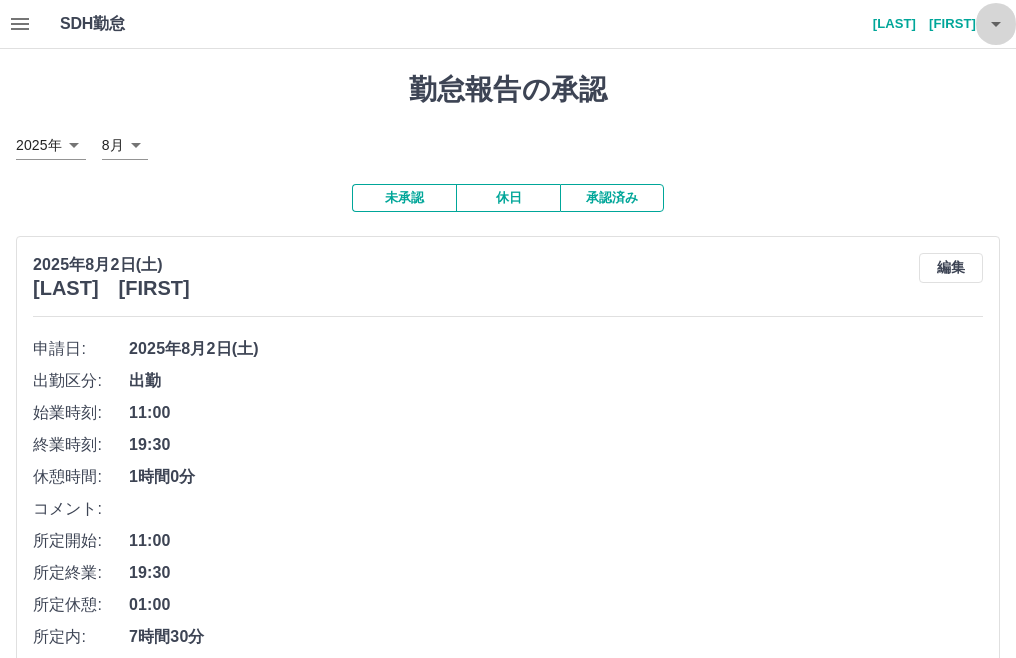 click 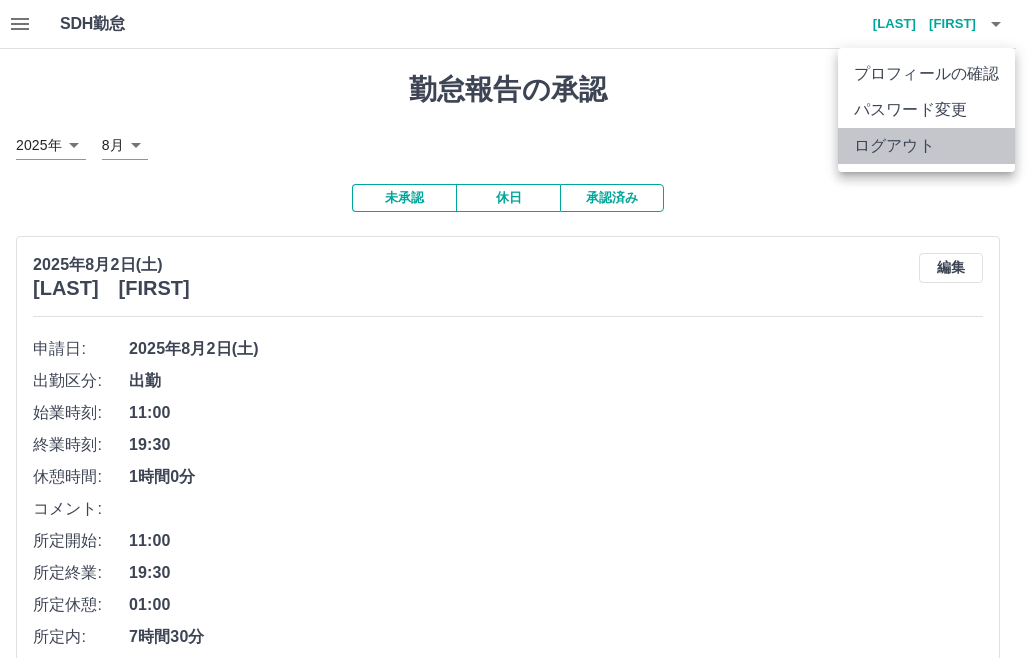 click on "ログアウト" at bounding box center (926, 146) 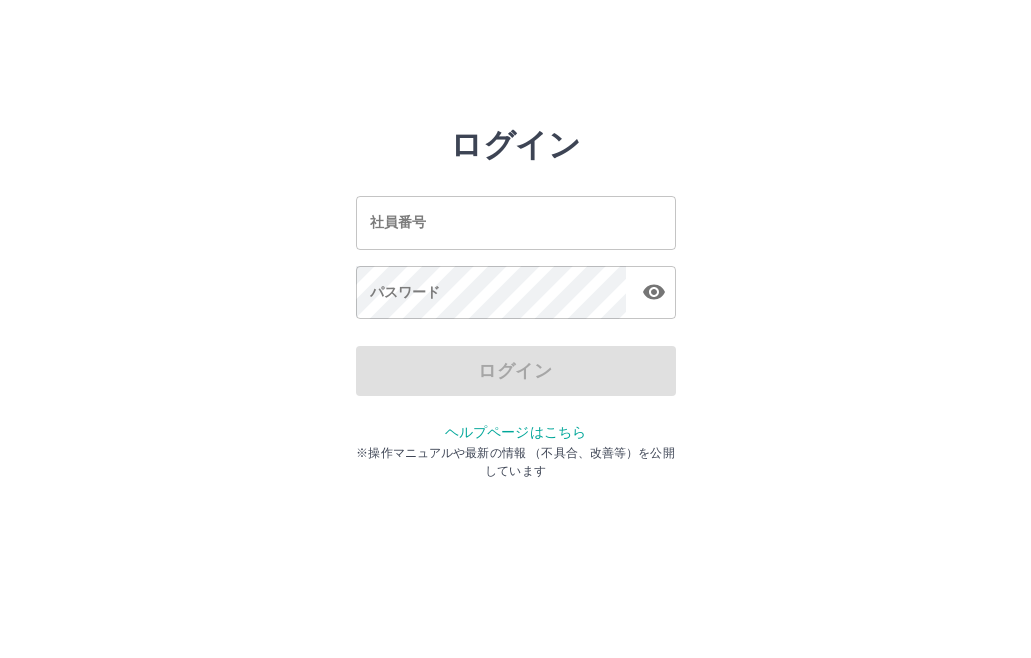 scroll, scrollTop: 0, scrollLeft: 0, axis: both 